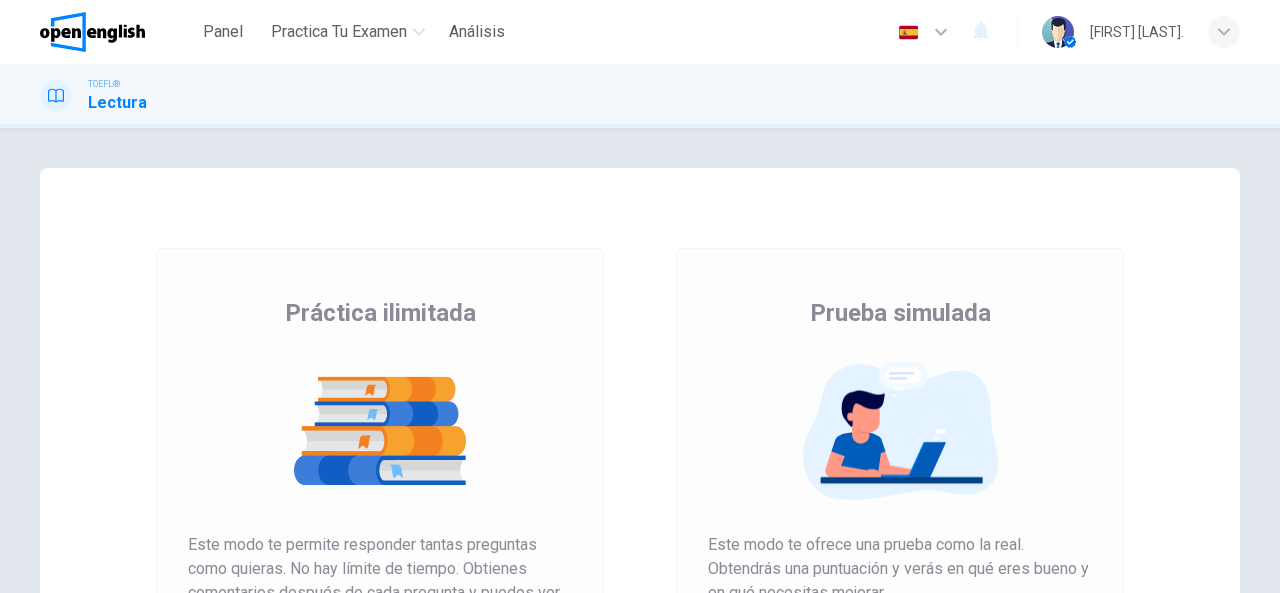 scroll, scrollTop: 0, scrollLeft: 0, axis: both 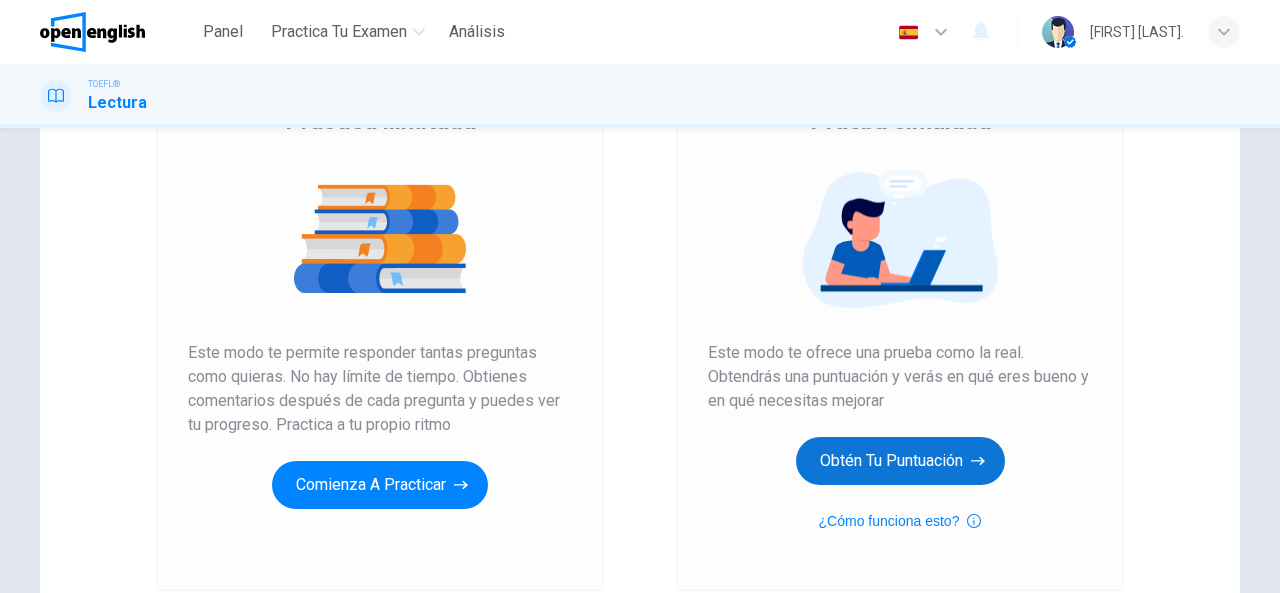 click on "Obtén tu puntuación" at bounding box center [380, 485] 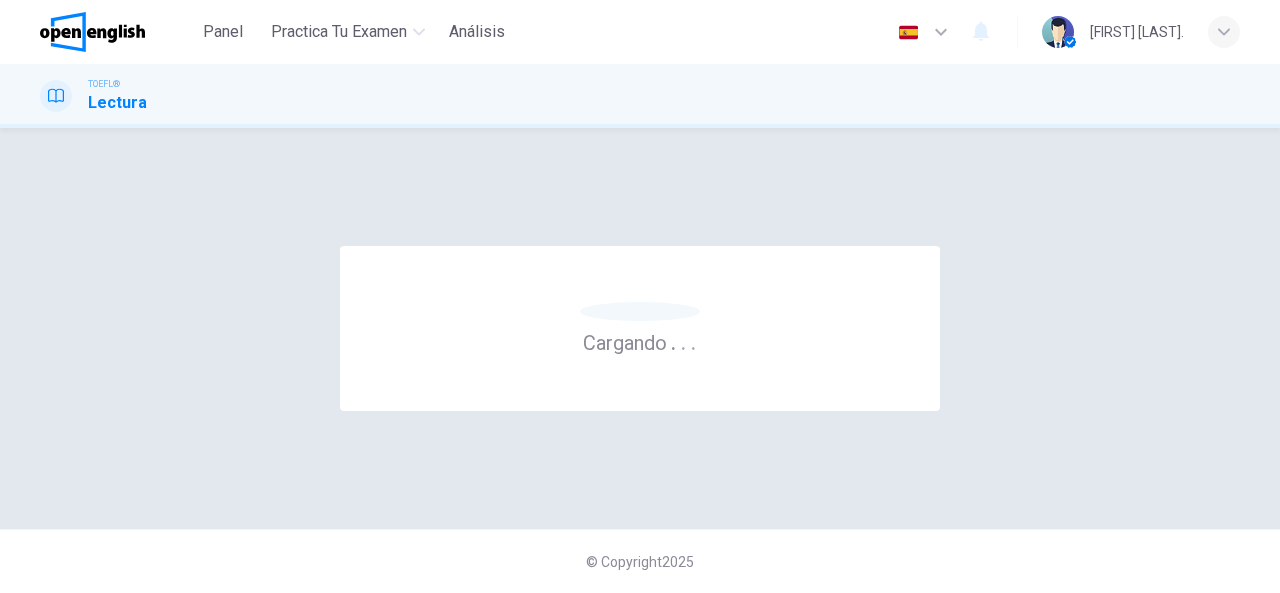 scroll, scrollTop: 0, scrollLeft: 0, axis: both 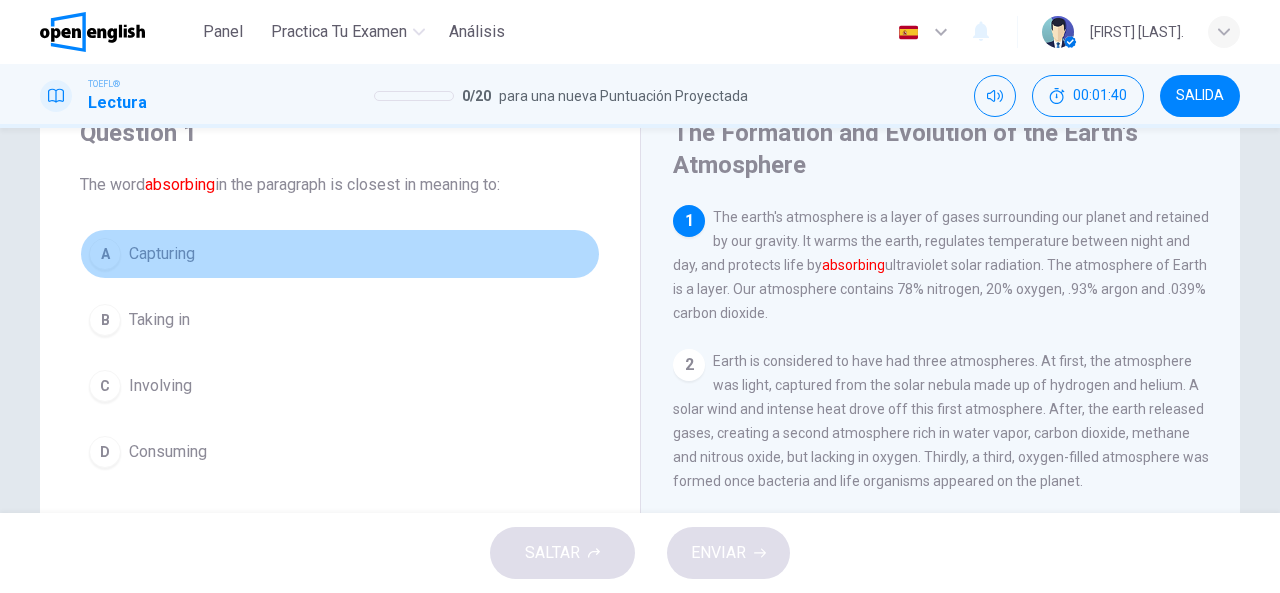 click on "A Capturing" at bounding box center [340, 254] 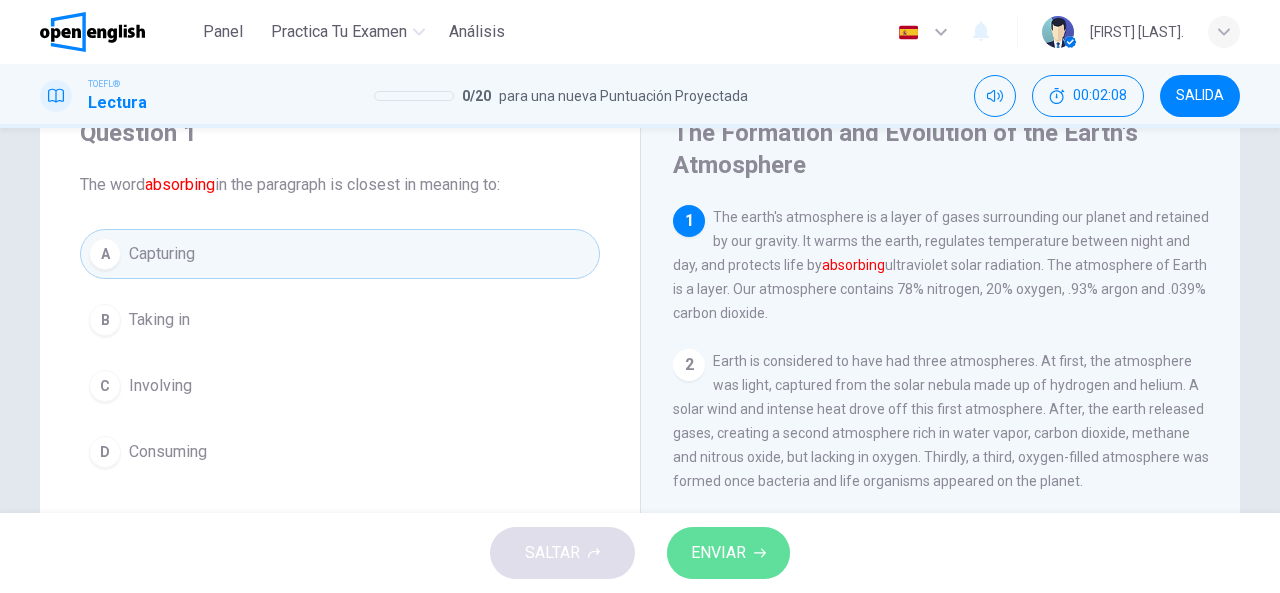 click on "ENVIAR" at bounding box center (718, 553) 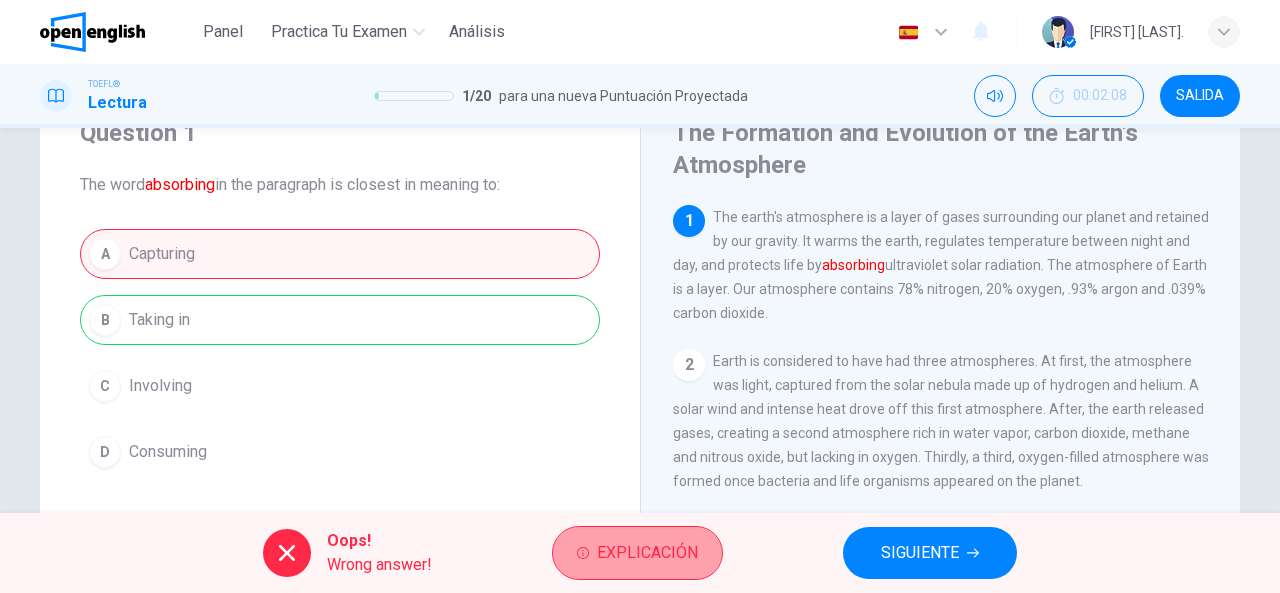 click on "Explicación" at bounding box center (647, 553) 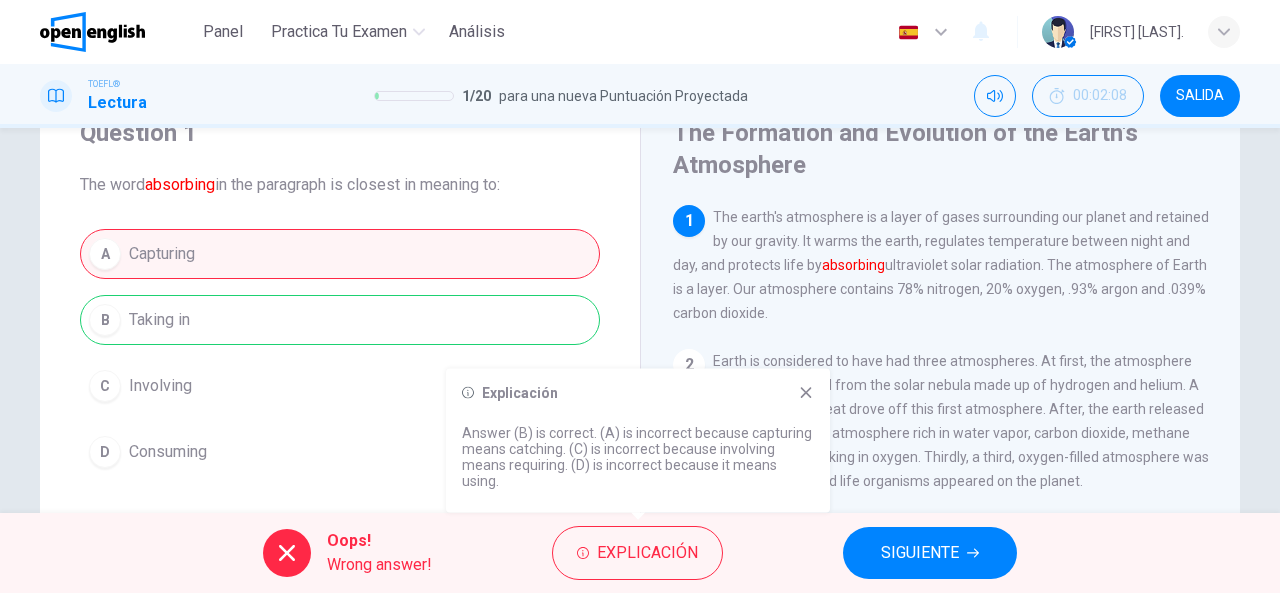 click at bounding box center [806, 392] 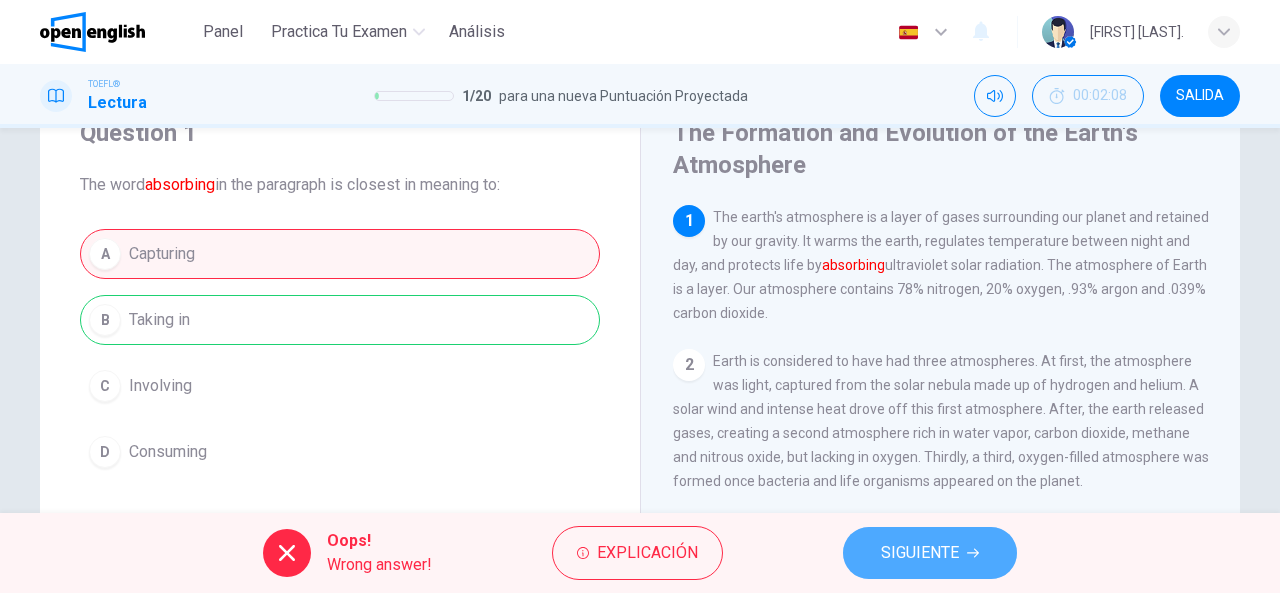 click on "SIGUIENTE" at bounding box center (920, 553) 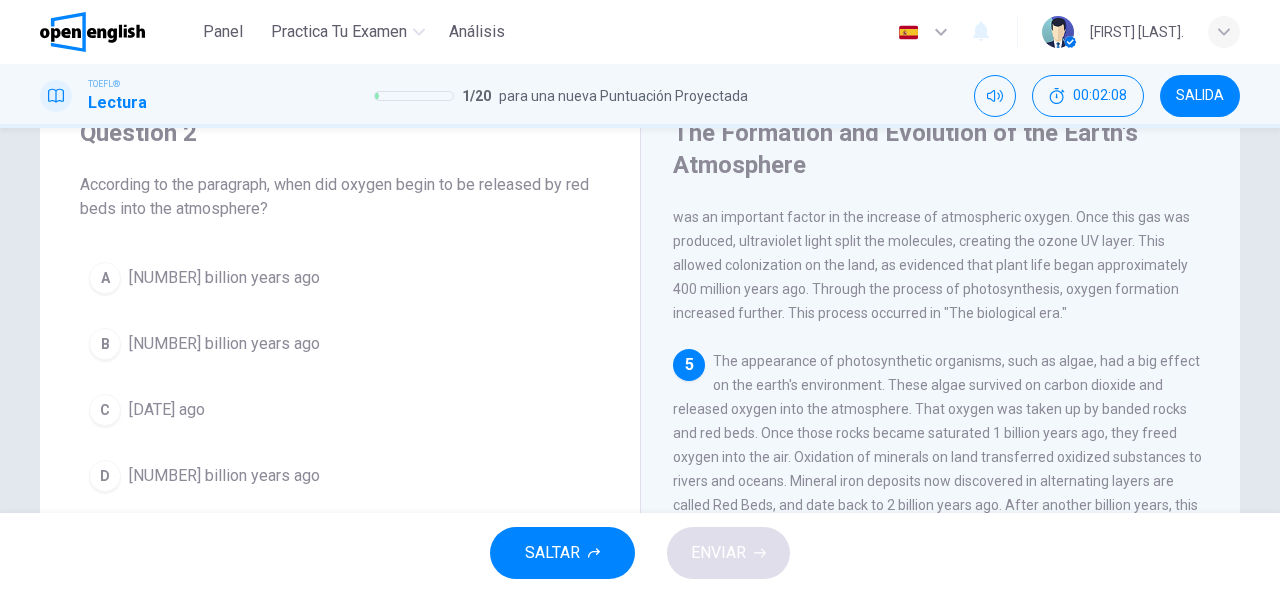 scroll, scrollTop: 539, scrollLeft: 0, axis: vertical 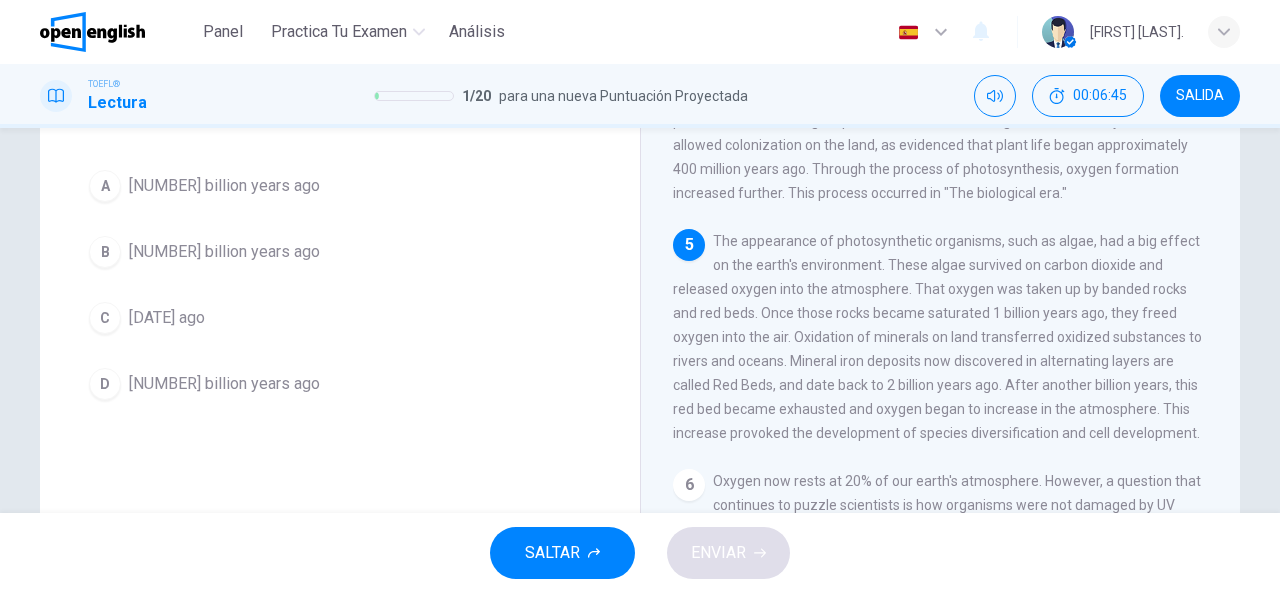 click on "[DATE] ago" at bounding box center [224, 186] 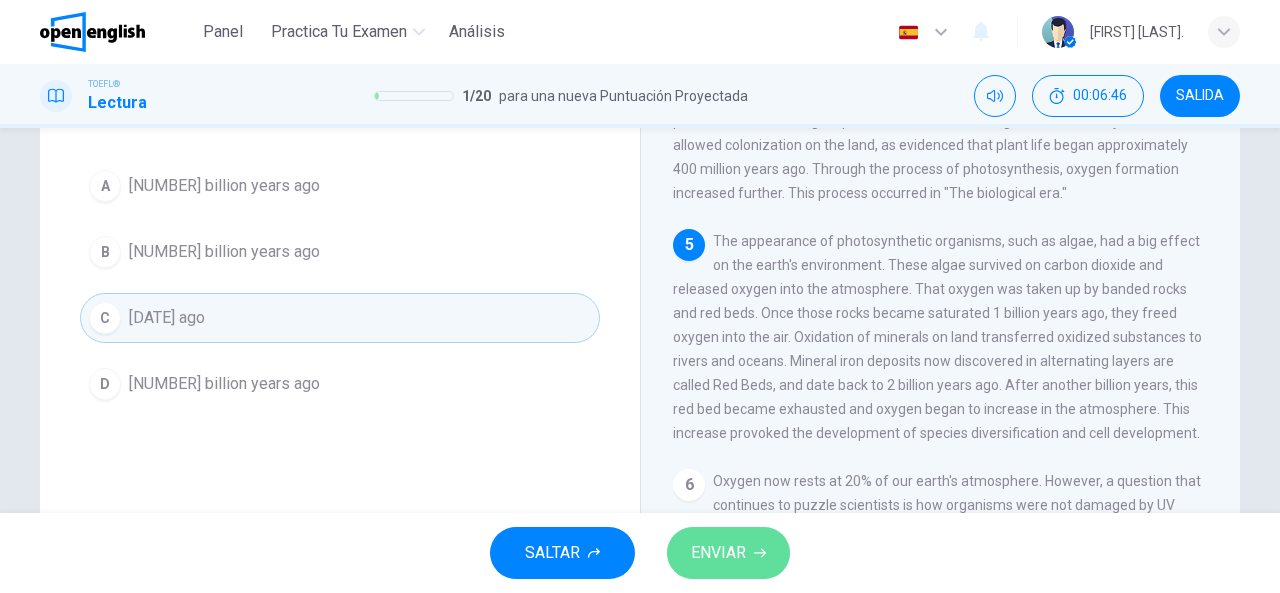 click on "ENVIAR" at bounding box center [728, 553] 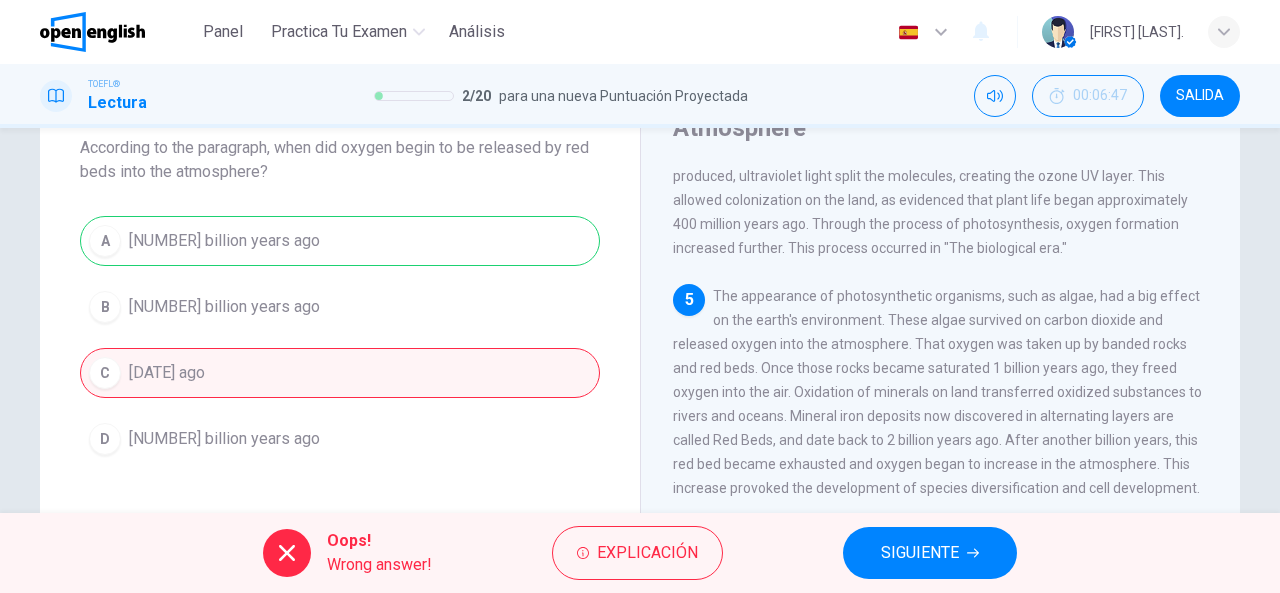 scroll, scrollTop: 99, scrollLeft: 0, axis: vertical 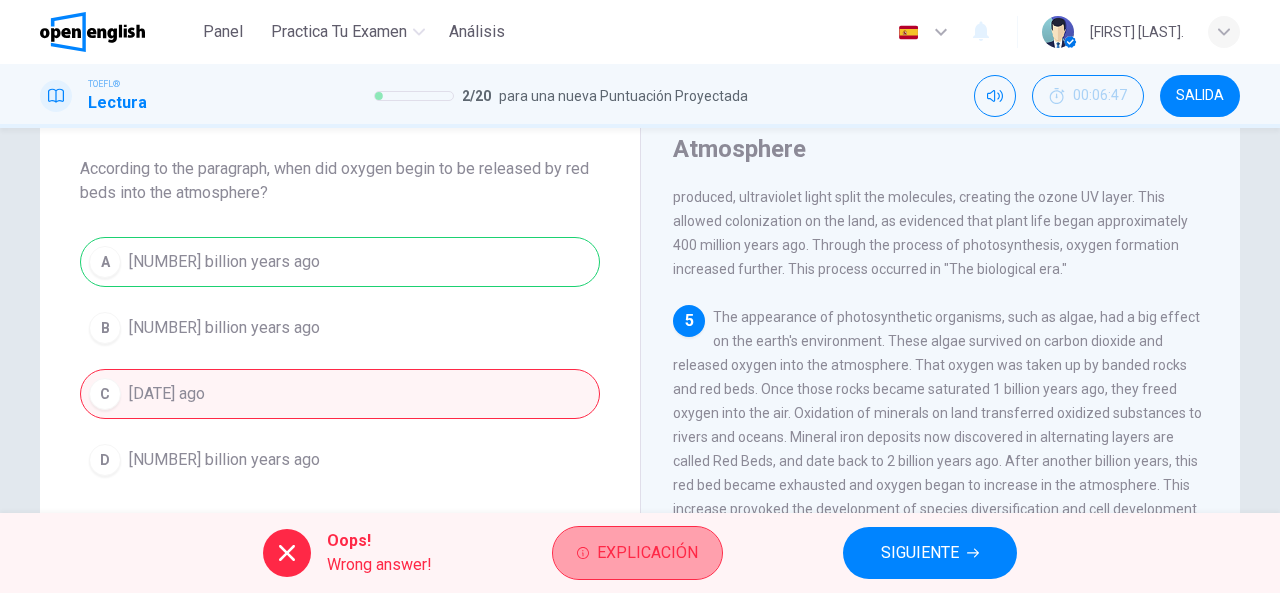 click at bounding box center [583, 553] 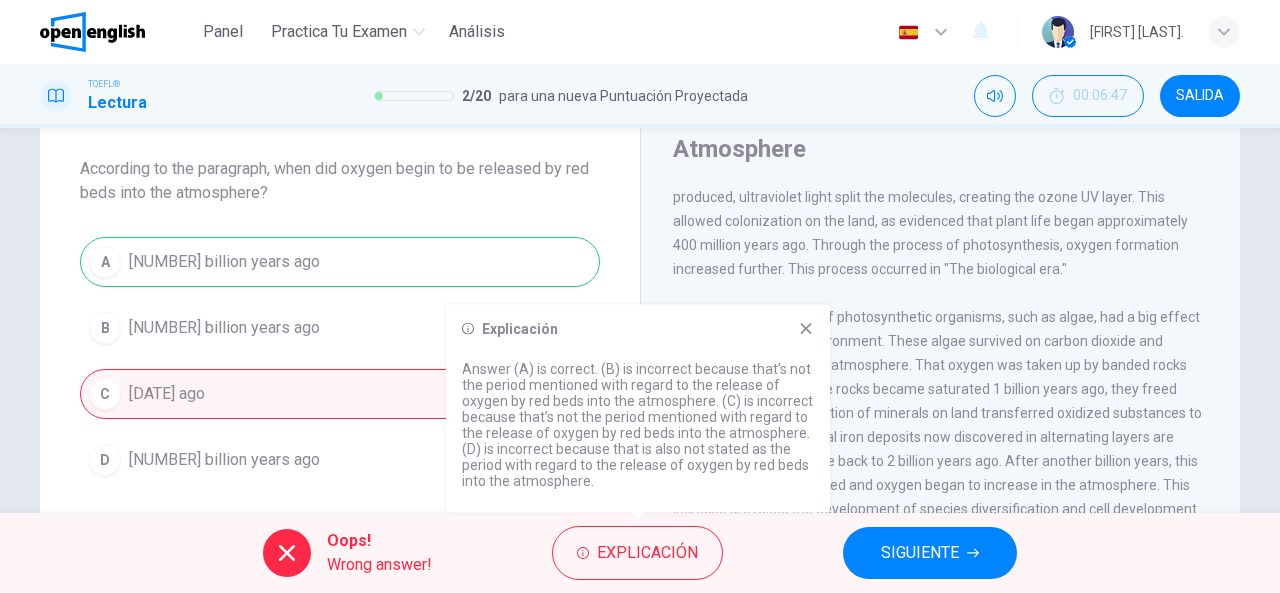 click at bounding box center [806, 328] 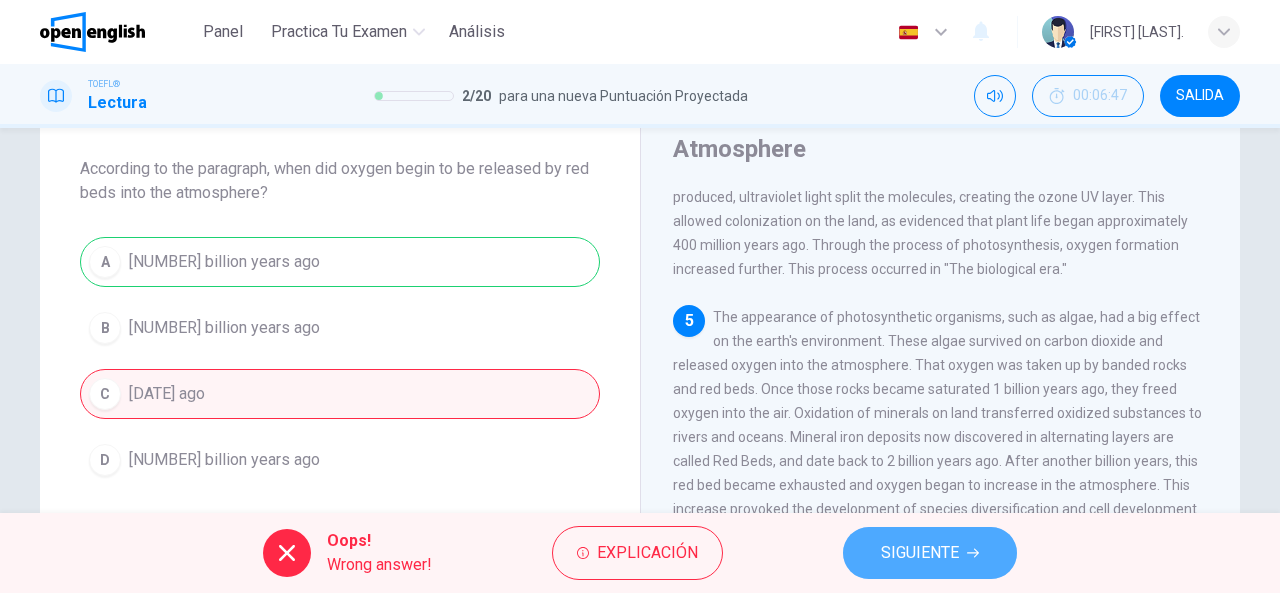 click on "SIGUIENTE" at bounding box center (920, 553) 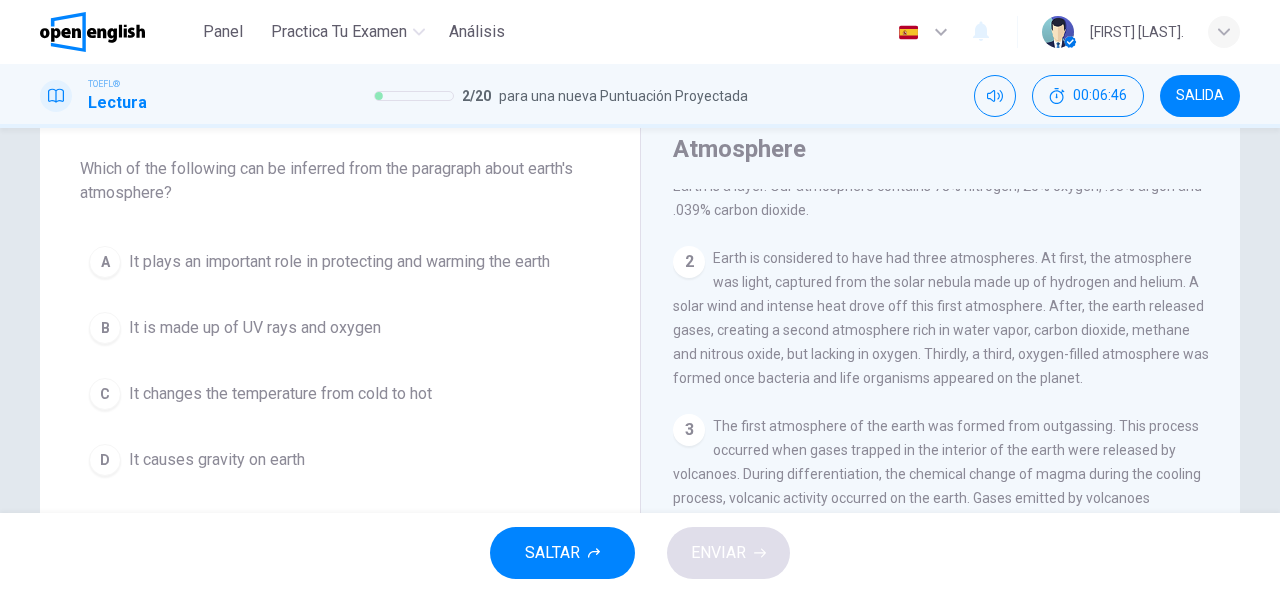 scroll, scrollTop: 0, scrollLeft: 0, axis: both 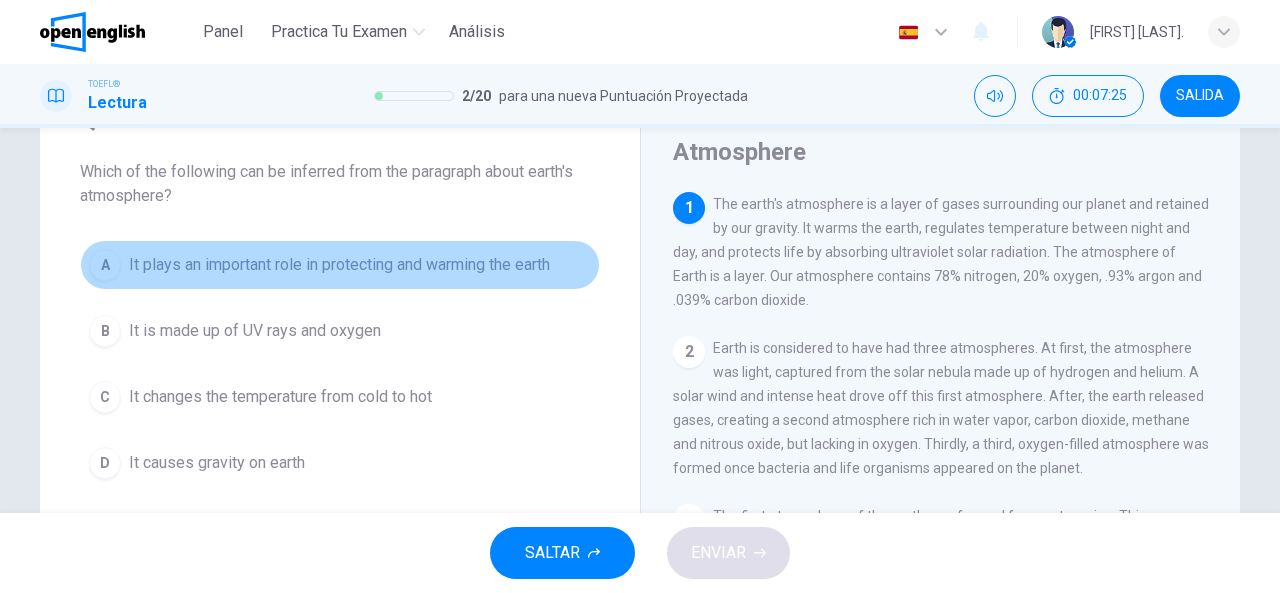 click on "It plays an important role in protecting and warming the earth" at bounding box center [339, 265] 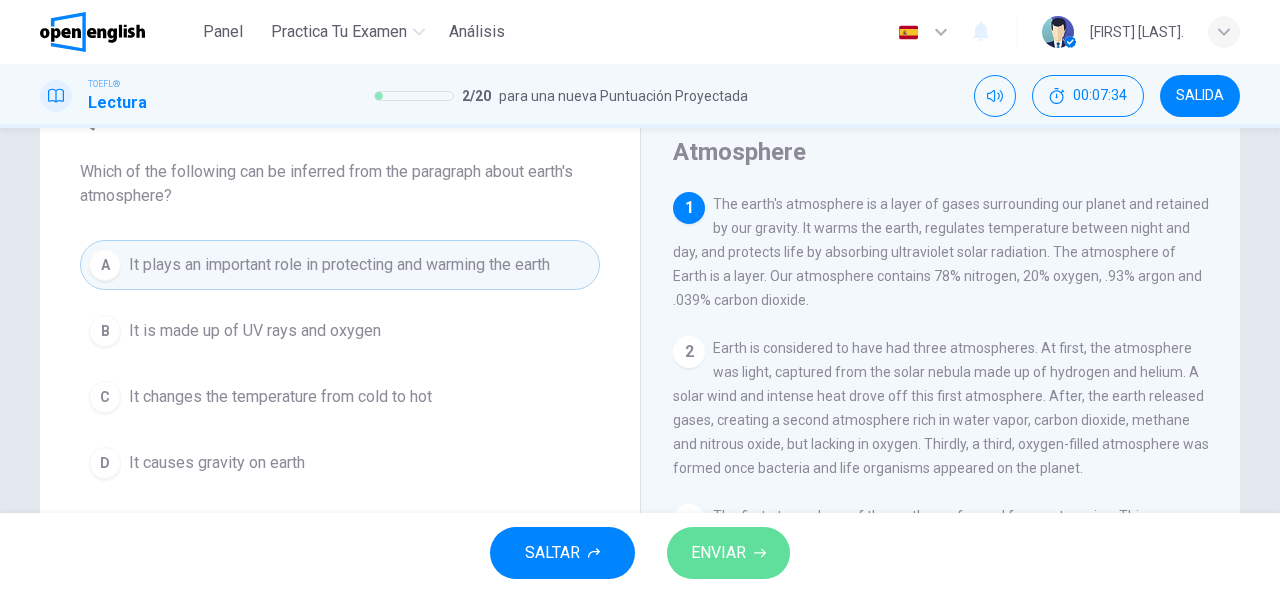click on "ENVIAR" at bounding box center (718, 553) 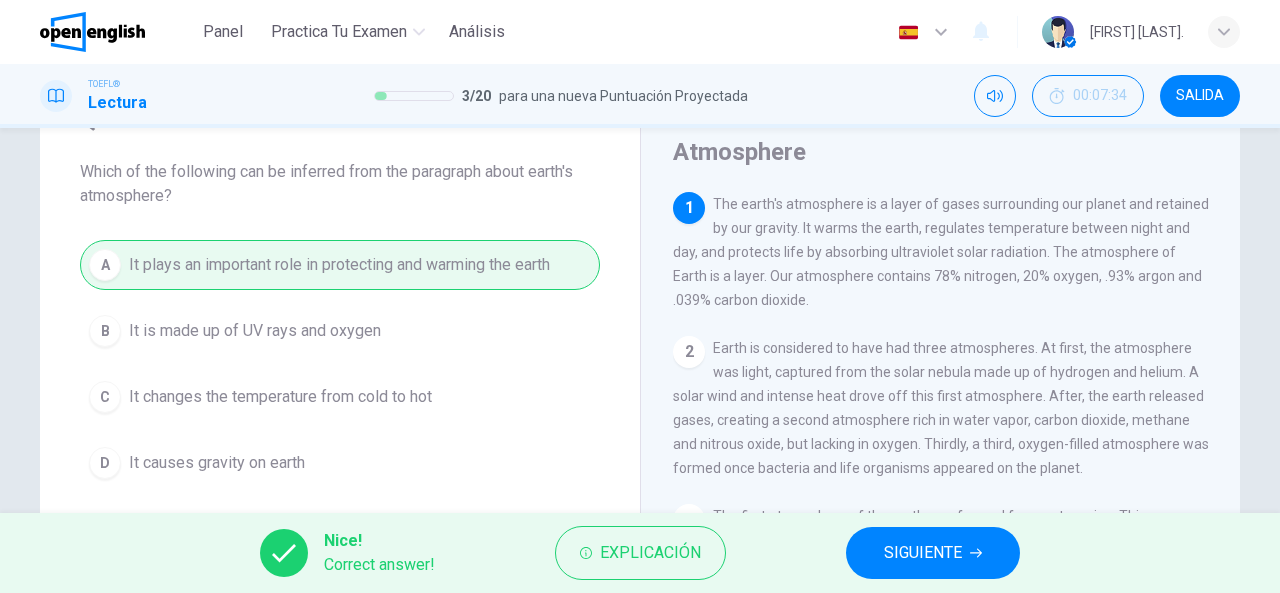 click on "SIGUIENTE" at bounding box center [923, 553] 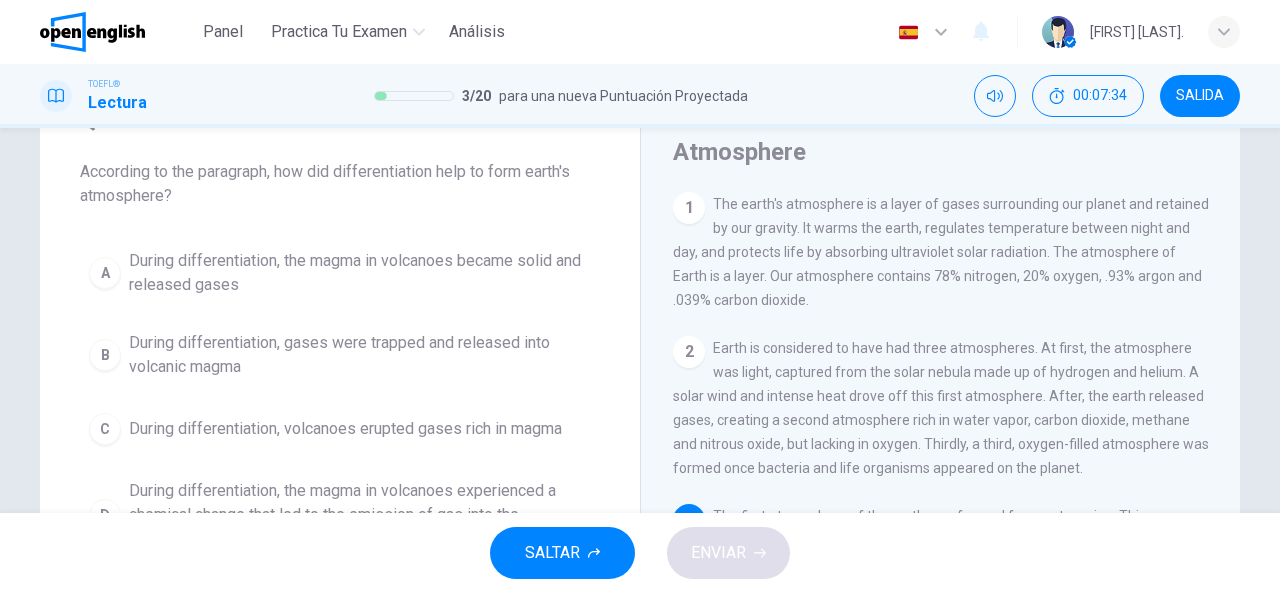 scroll, scrollTop: 69, scrollLeft: 0, axis: vertical 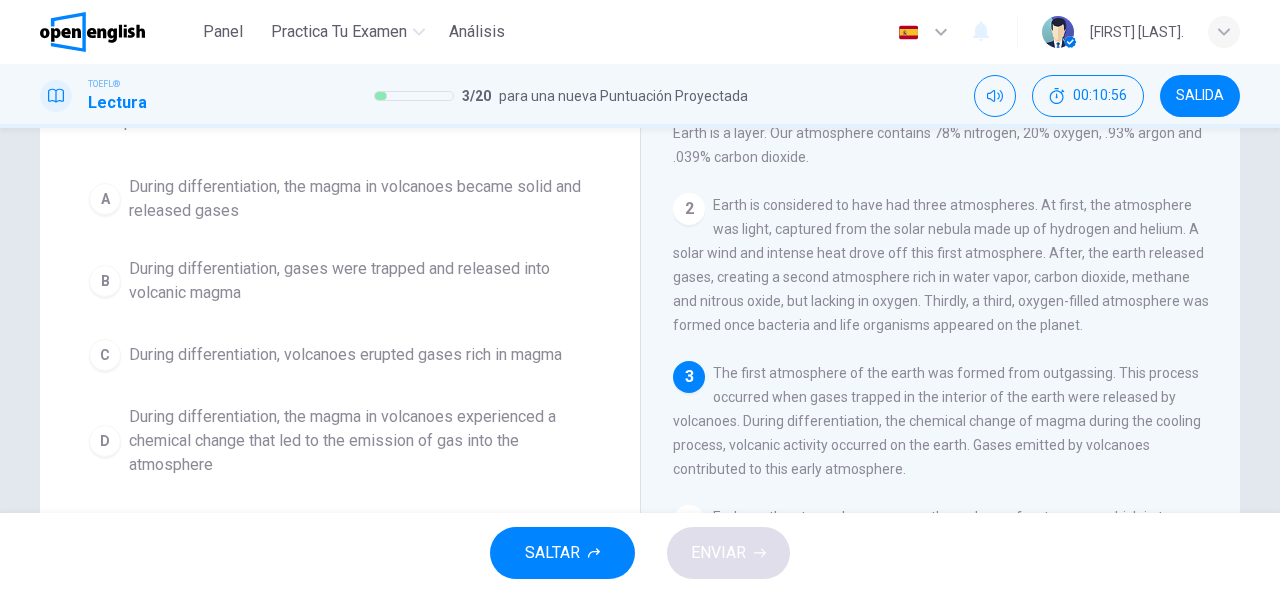 click on "During differentiation, the magma in volcanoes experienced a chemical change that led to the emission of gas into the atmosphere" at bounding box center [360, 199] 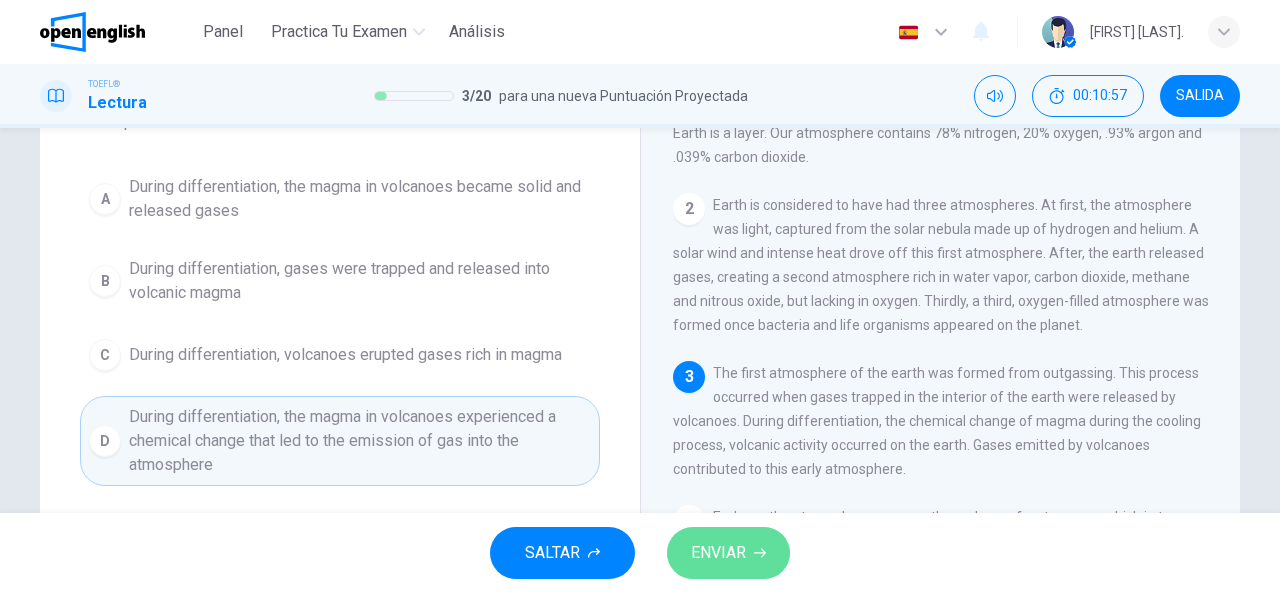 click on "ENVIAR" at bounding box center [718, 553] 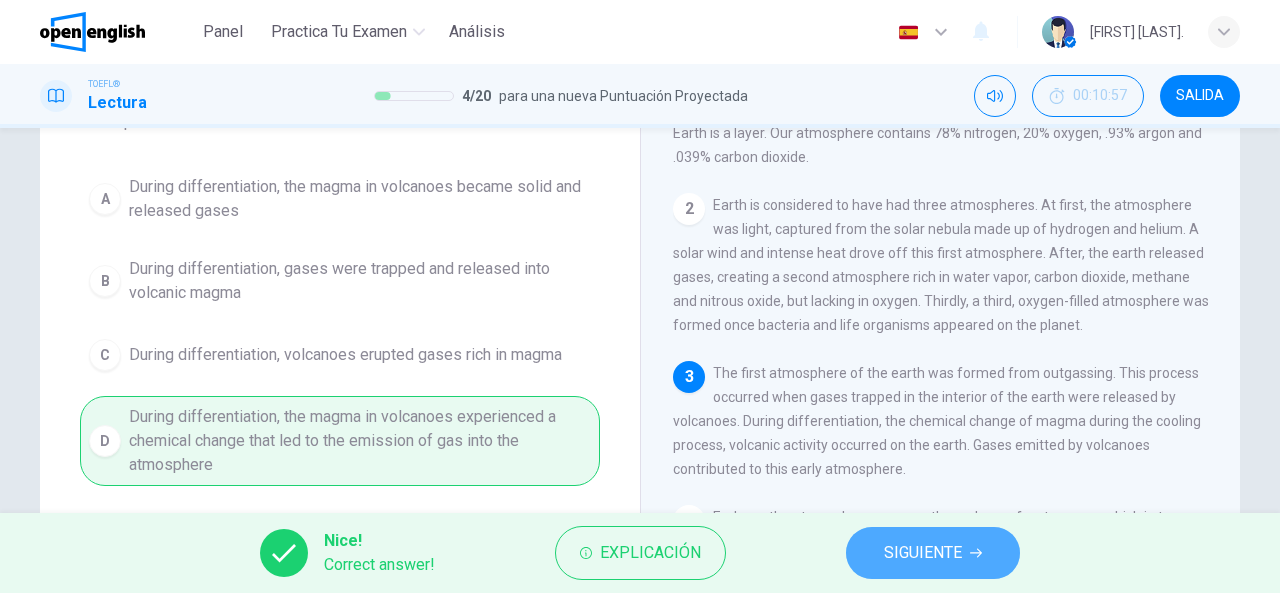 click on "SIGUIENTE" at bounding box center [923, 553] 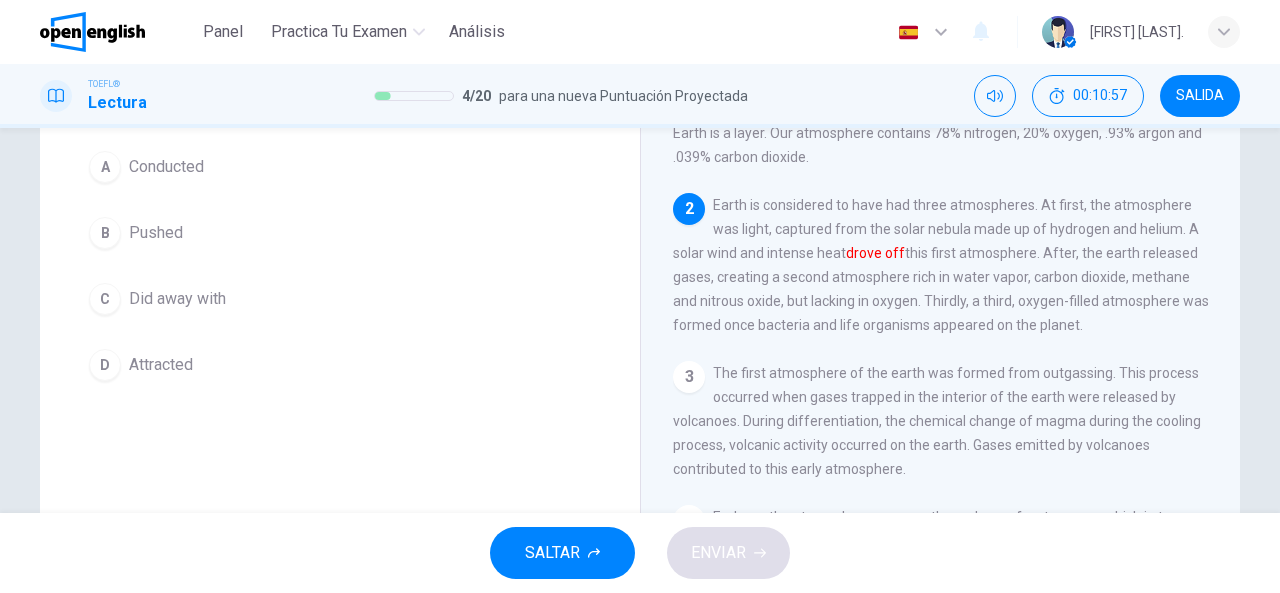 scroll, scrollTop: 148, scrollLeft: 0, axis: vertical 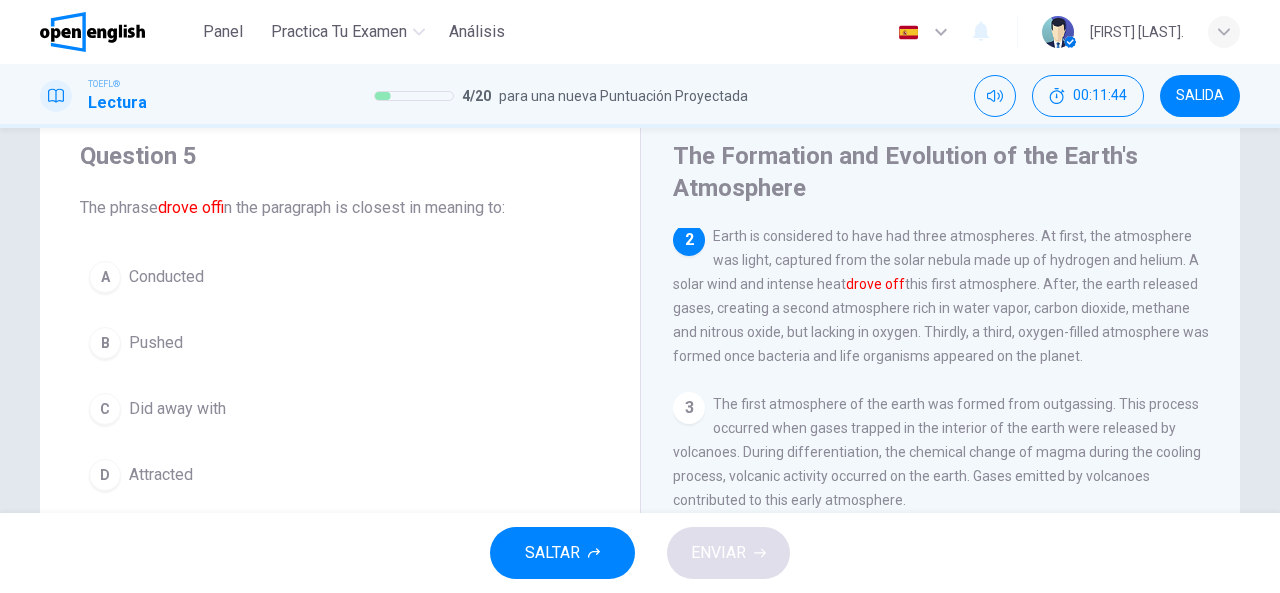 click on "Did away with" at bounding box center (166, 277) 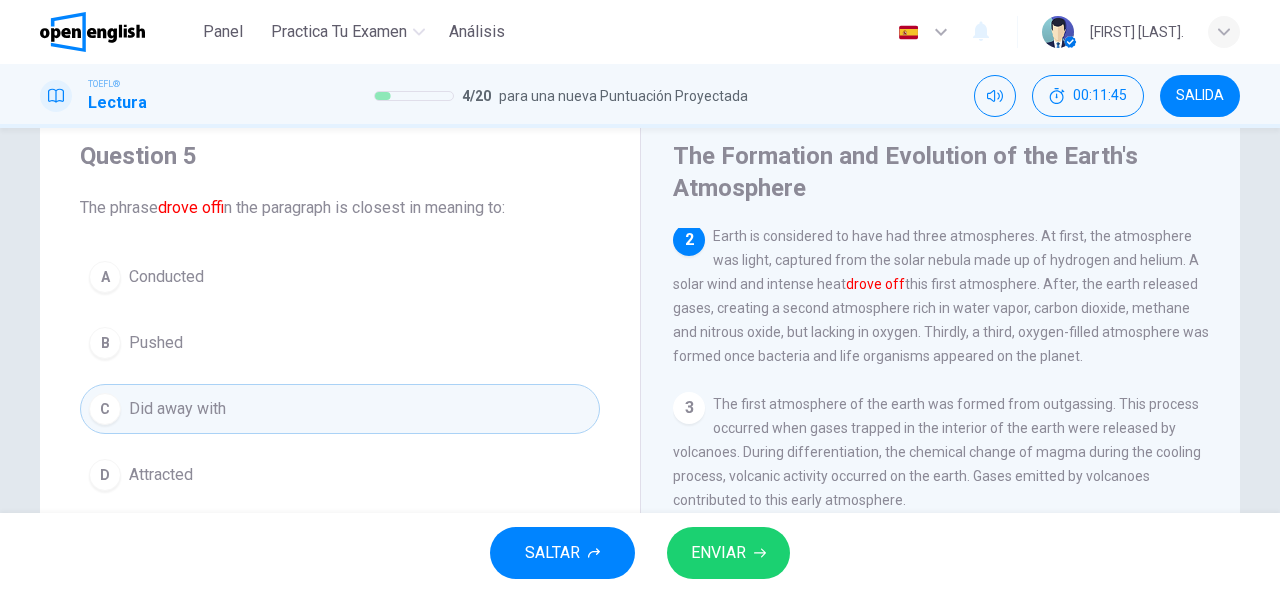 click on "ENVIAR" at bounding box center (718, 553) 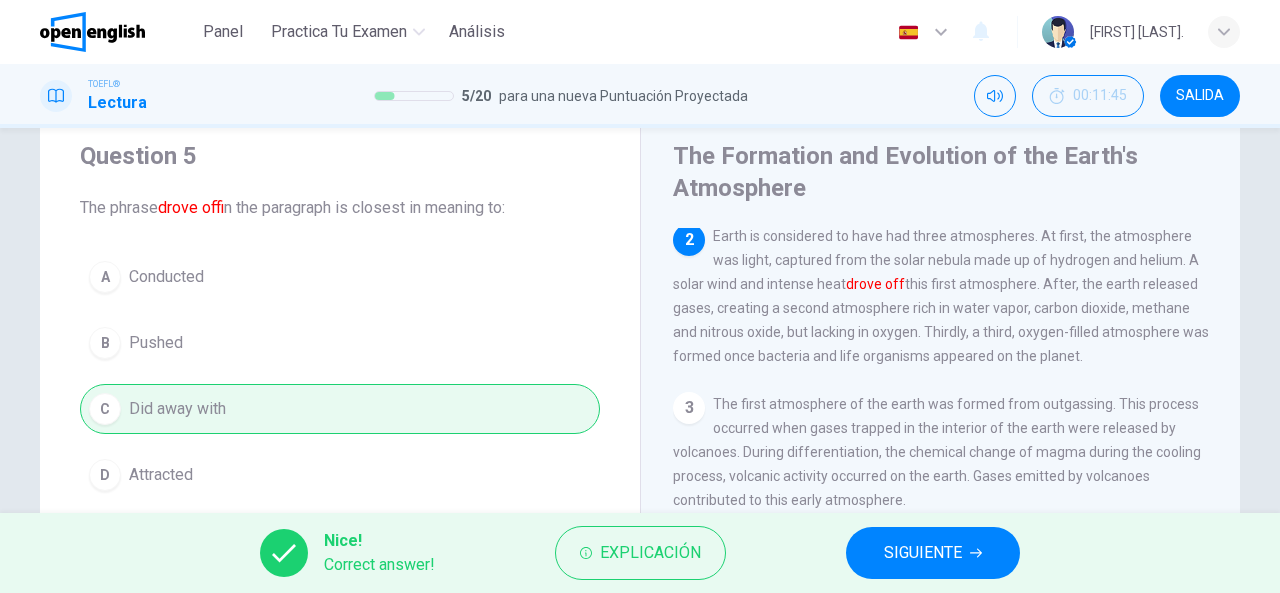 click on "SIGUIENTE" at bounding box center (933, 553) 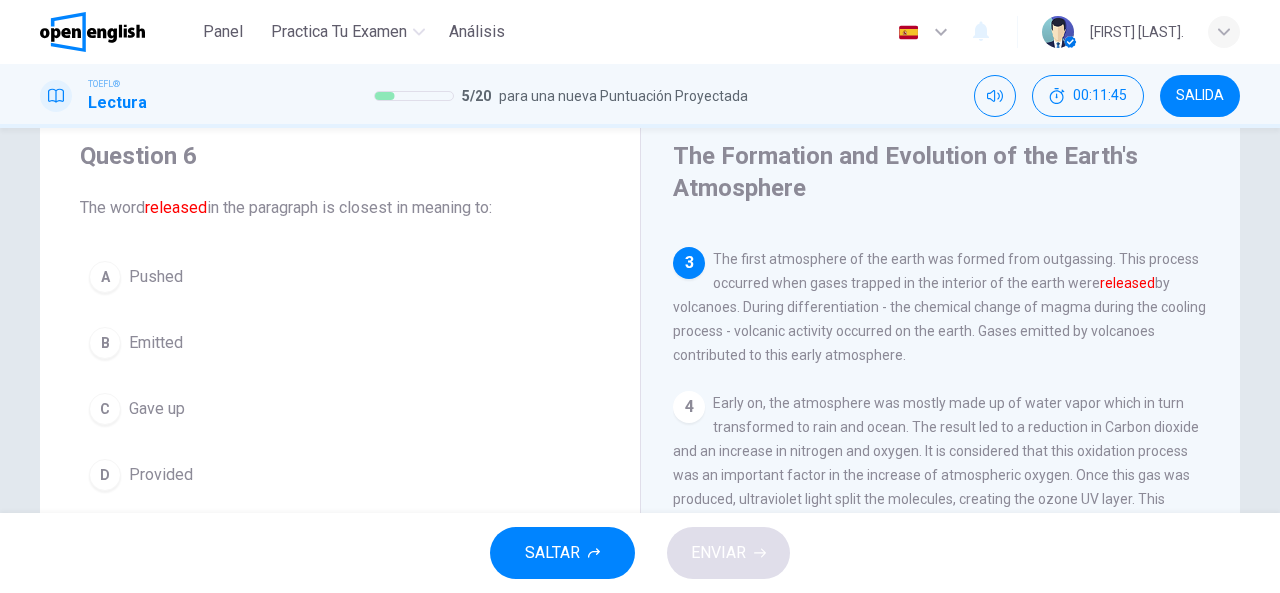 scroll, scrollTop: 320, scrollLeft: 0, axis: vertical 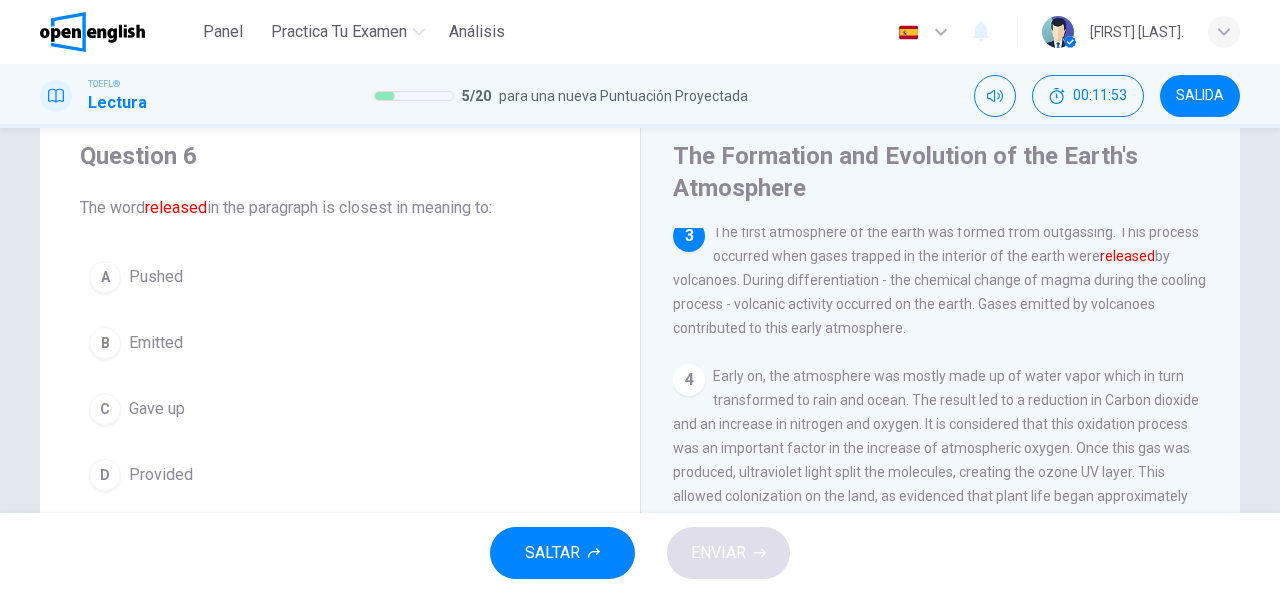 click on "Emitted" at bounding box center [156, 277] 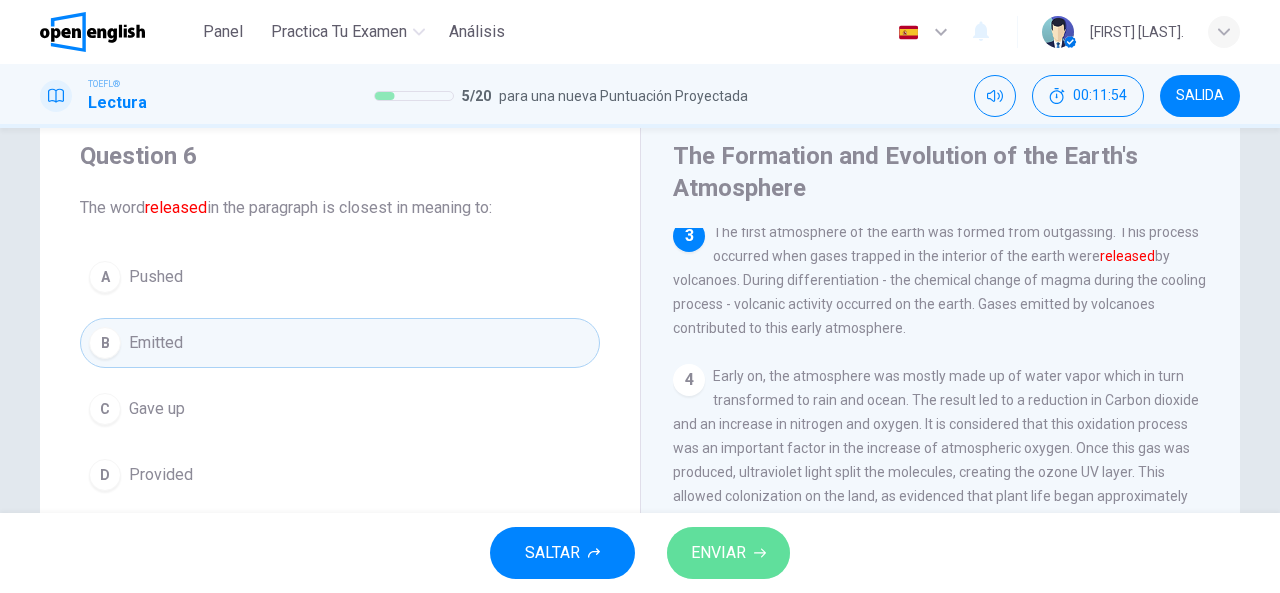 click on "ENVIAR" at bounding box center [728, 553] 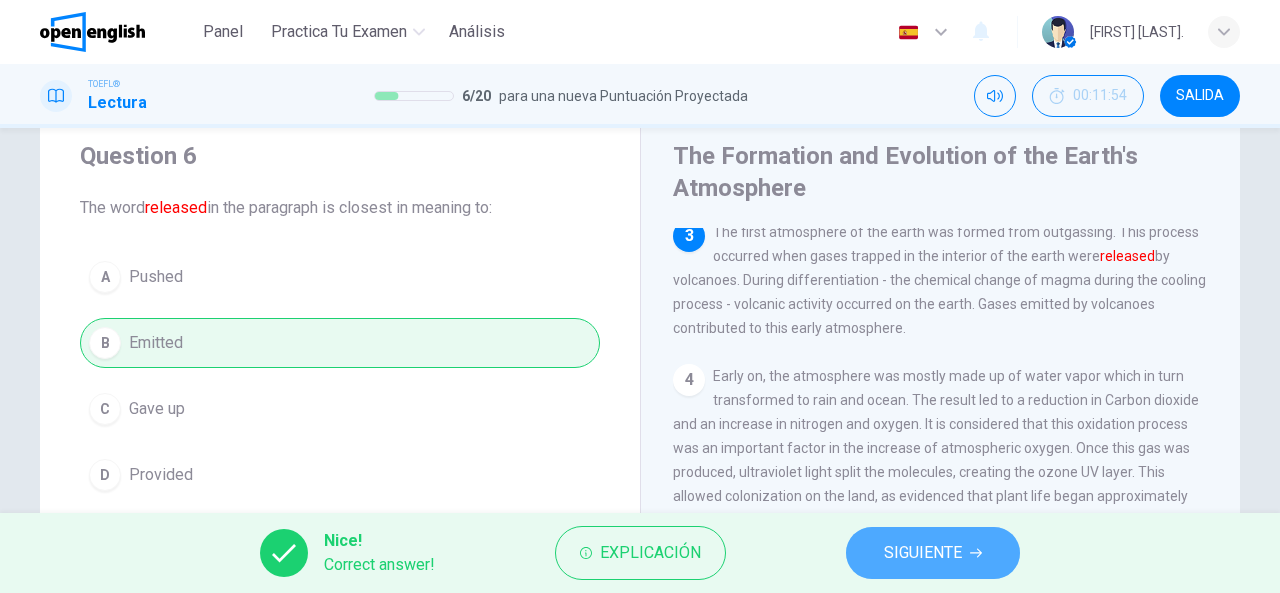 click on "SIGUIENTE" at bounding box center [923, 553] 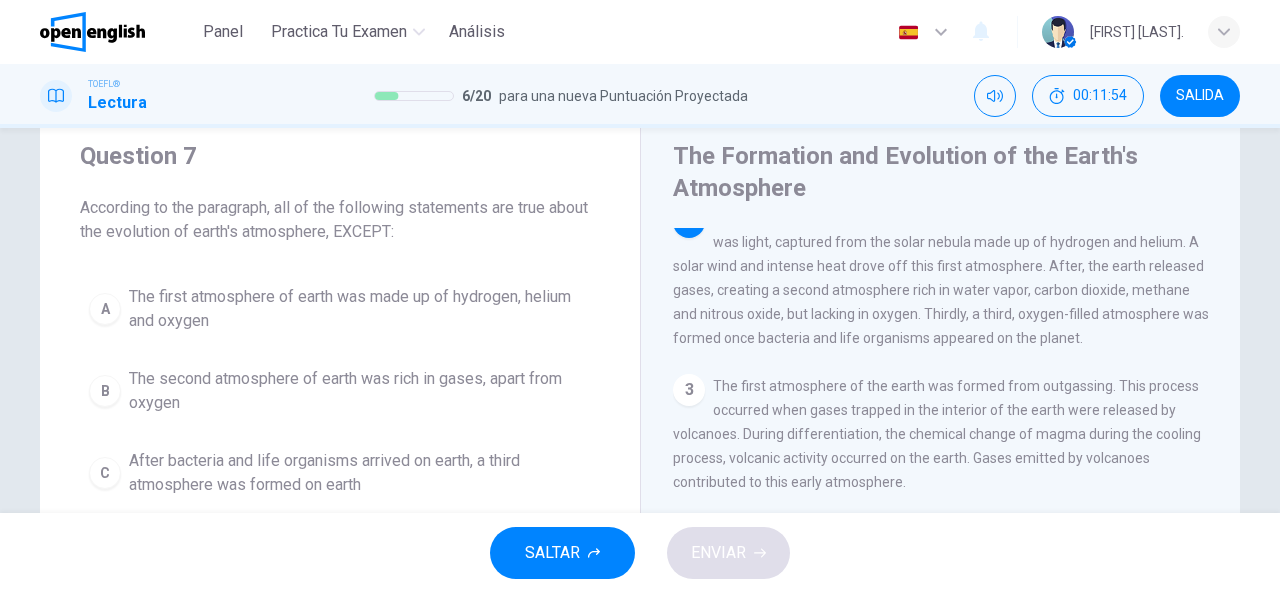 scroll, scrollTop: 148, scrollLeft: 0, axis: vertical 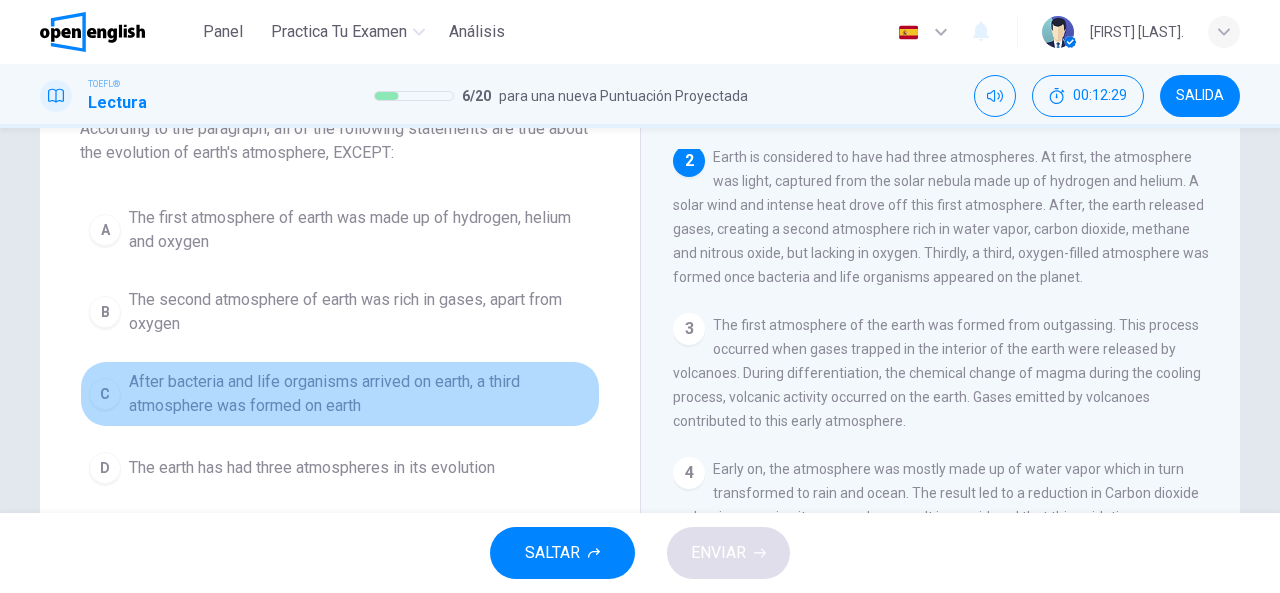 click on "After bacteria and life organisms arrived on earth, a third atmosphere was formed on earth" at bounding box center [360, 230] 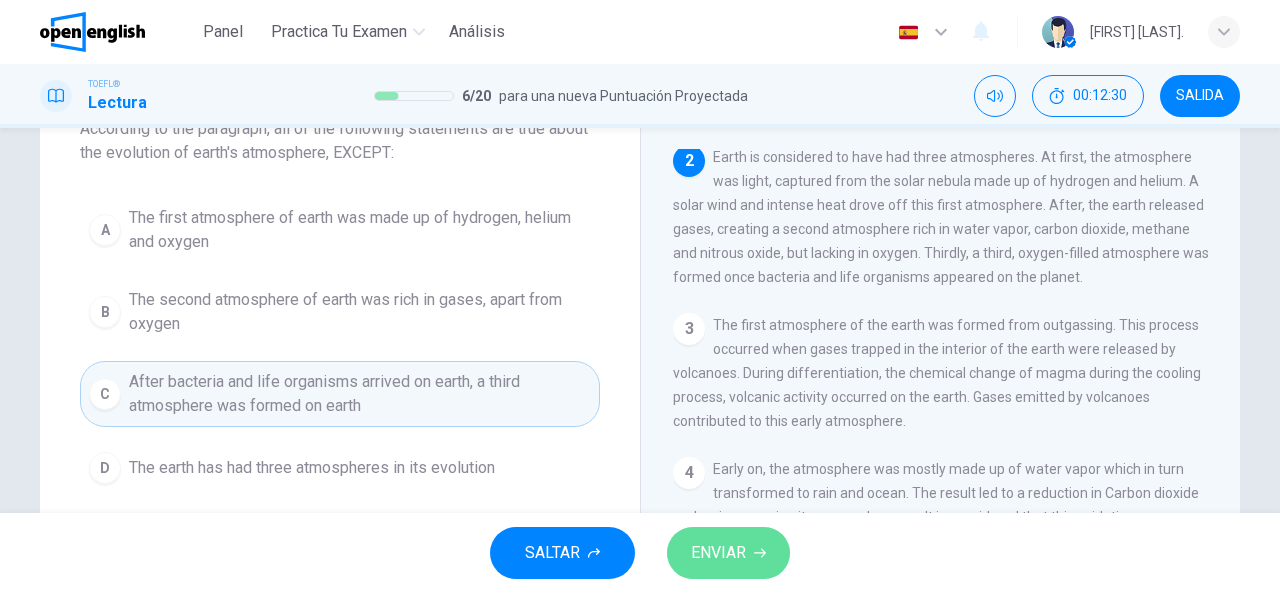 click at bounding box center (760, 553) 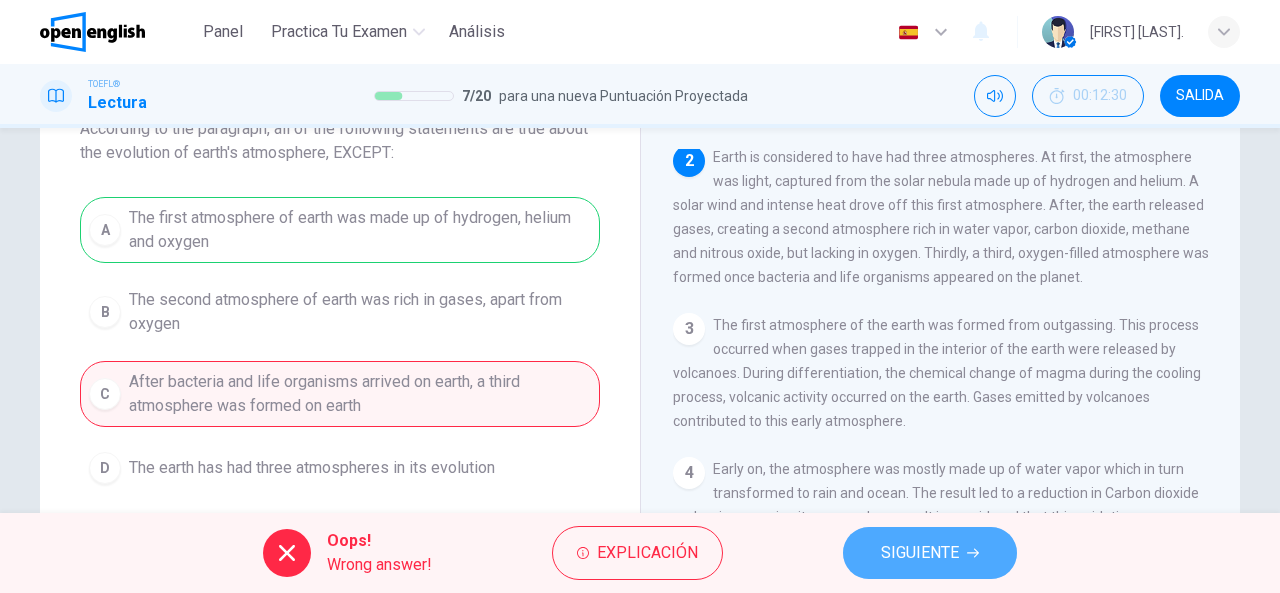 click on "SIGUIENTE" at bounding box center (920, 553) 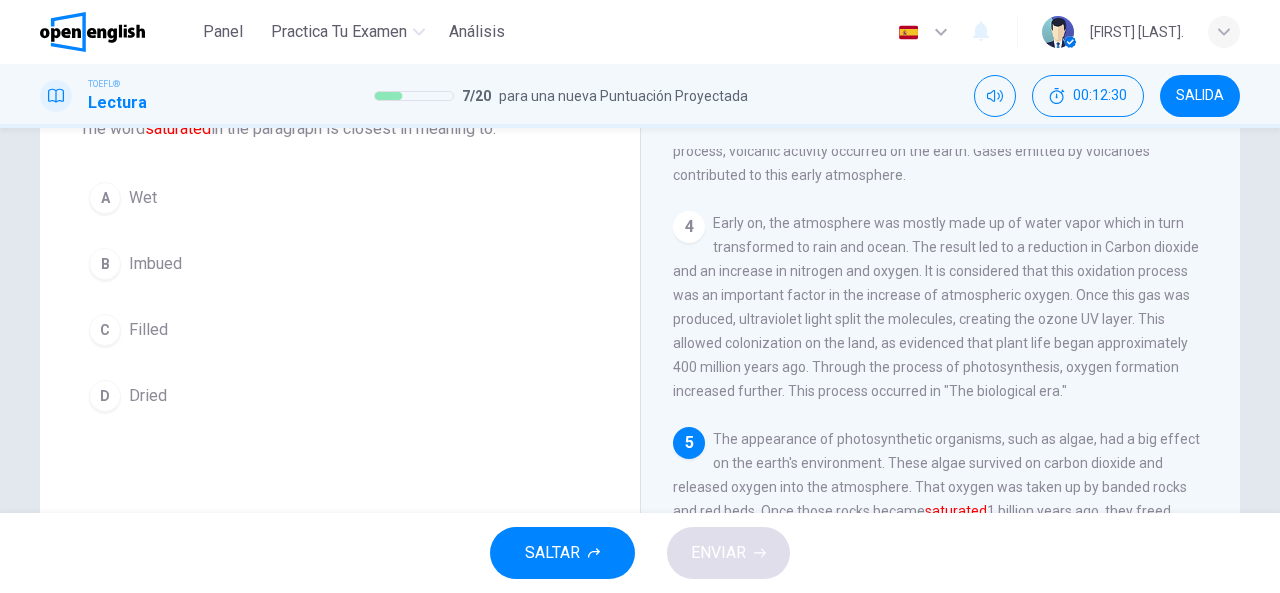 scroll, scrollTop: 539, scrollLeft: 0, axis: vertical 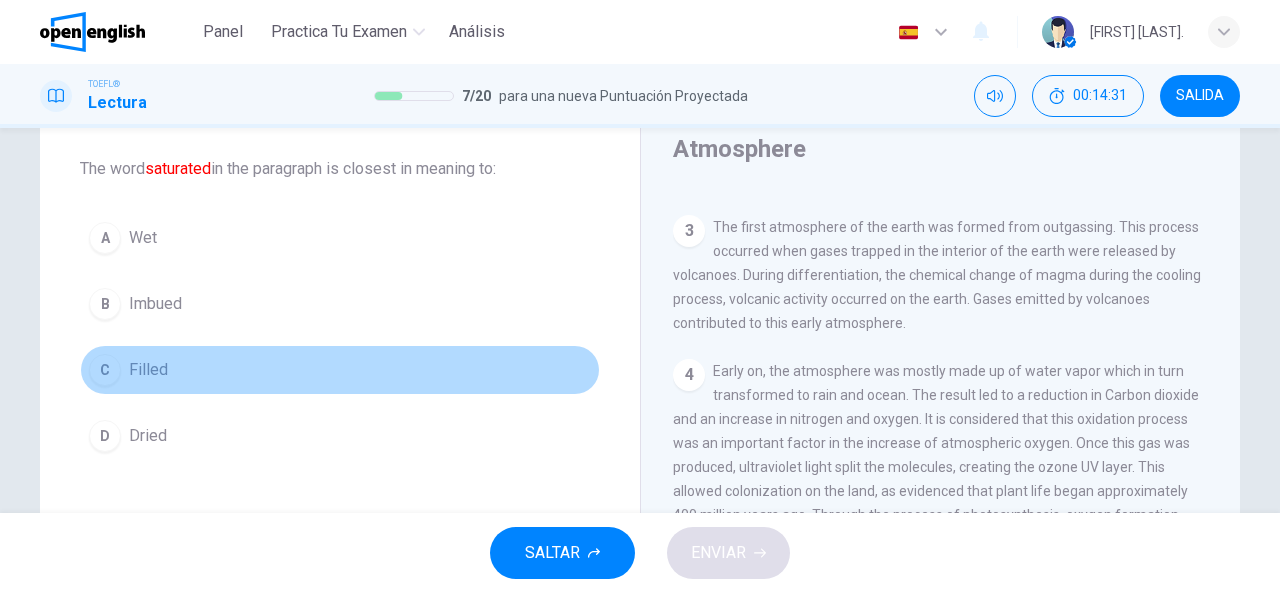 click on "Filled" at bounding box center (143, 238) 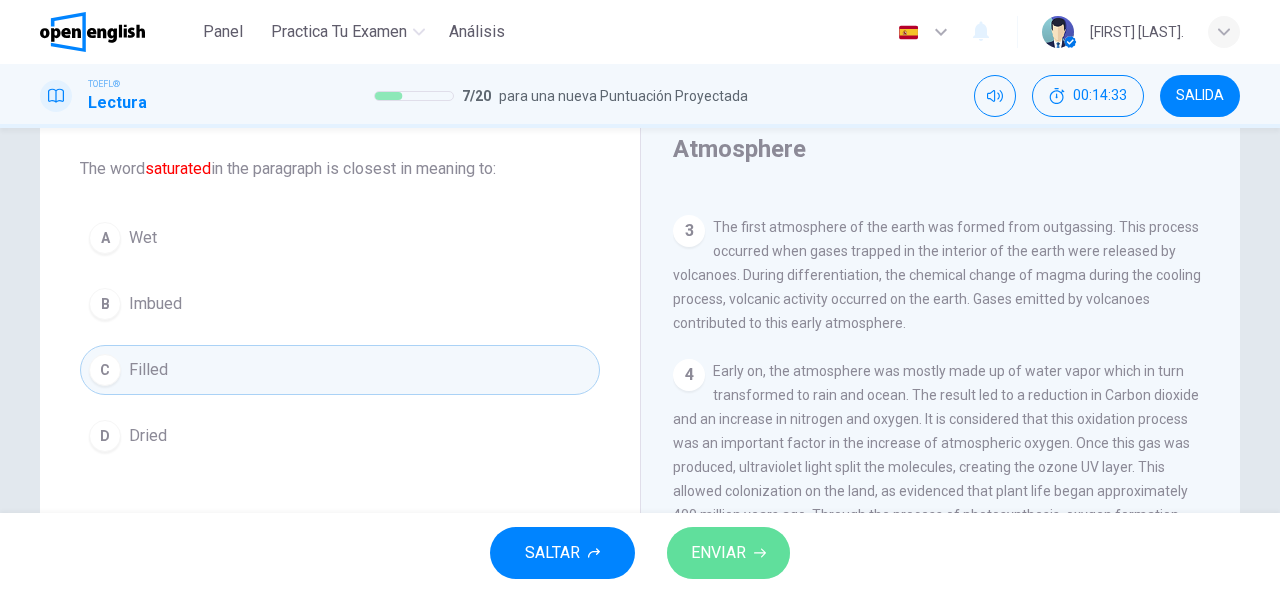 click on "ENVIAR" at bounding box center [718, 553] 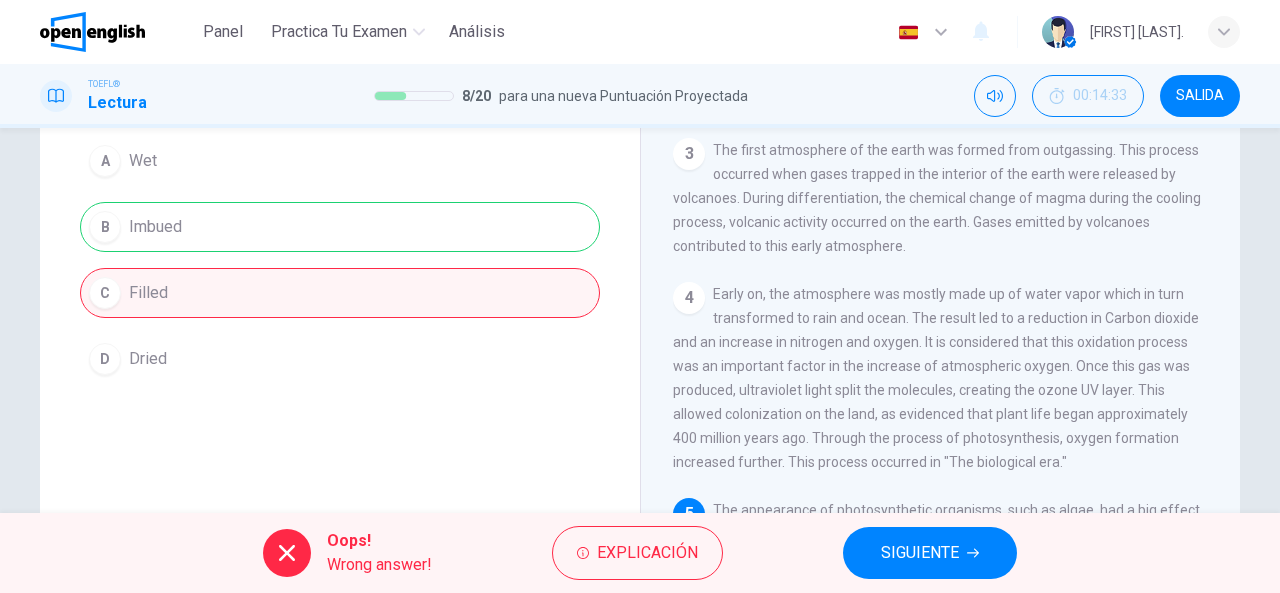 scroll, scrollTop: 210, scrollLeft: 0, axis: vertical 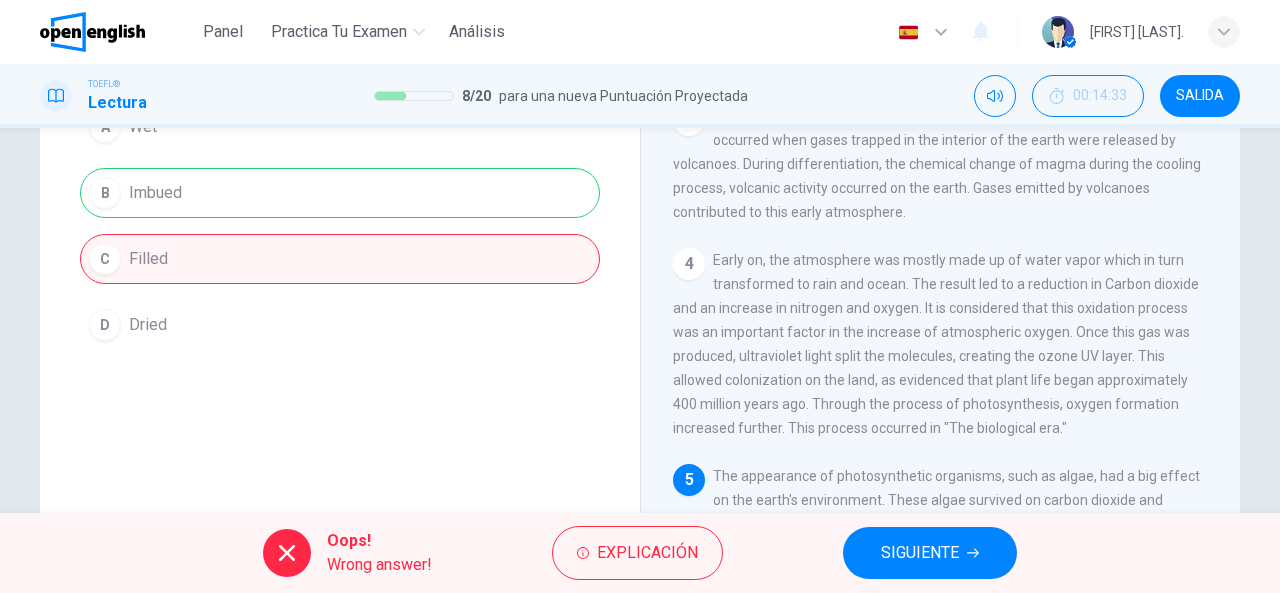 click on "SIGUIENTE" at bounding box center [920, 553] 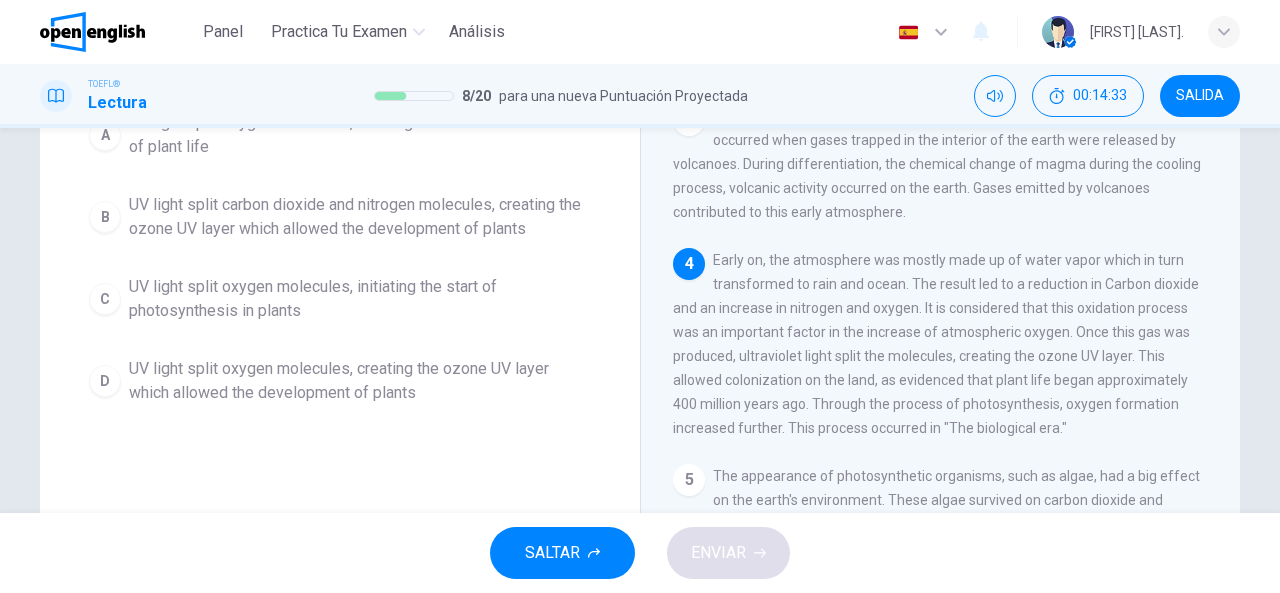 scroll, scrollTop: 468, scrollLeft: 0, axis: vertical 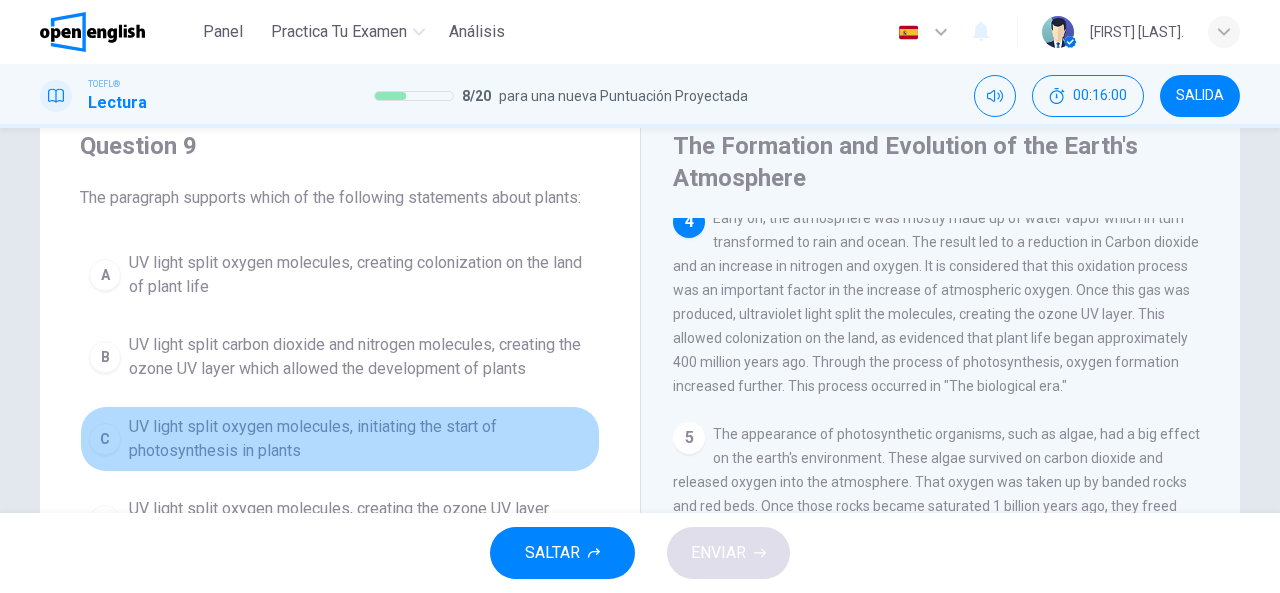 click on "UV light split oxygen molecules, initiating the start of photosynthesis in plants" at bounding box center [360, 275] 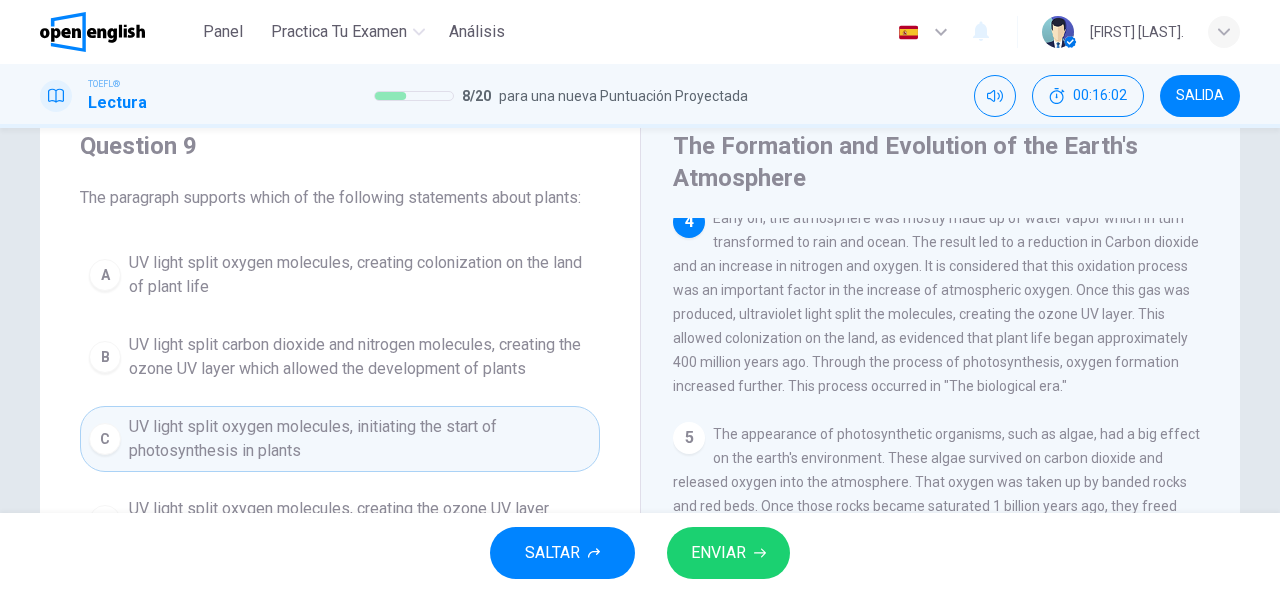click on "ENVIAR" at bounding box center [718, 553] 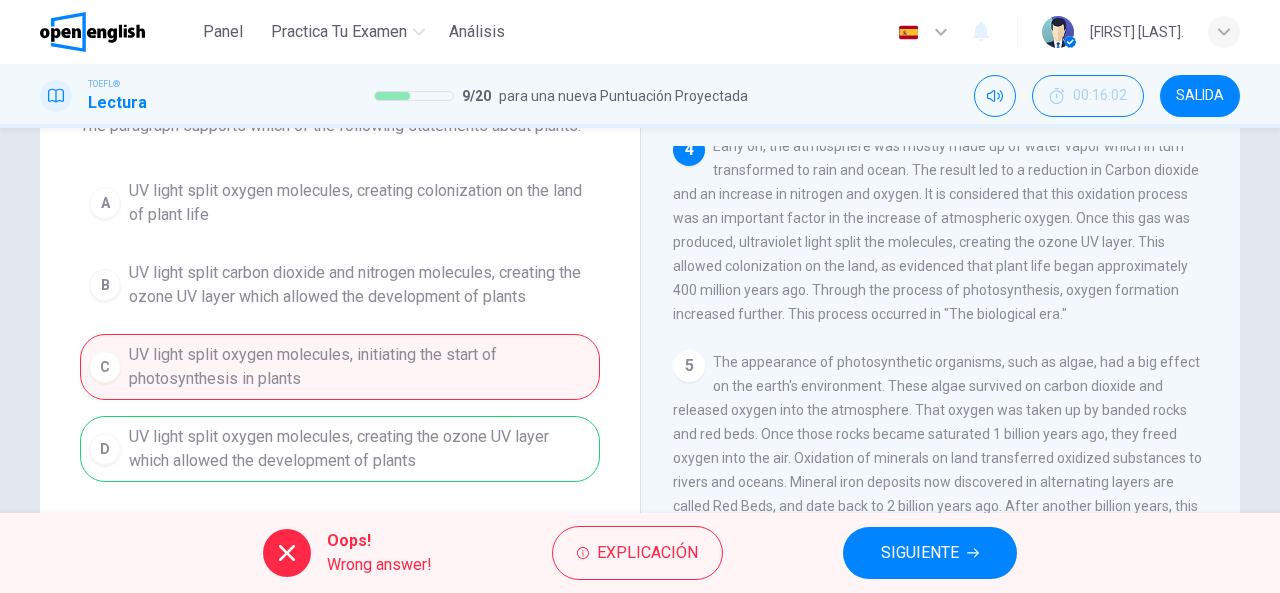 scroll, scrollTop: 150, scrollLeft: 0, axis: vertical 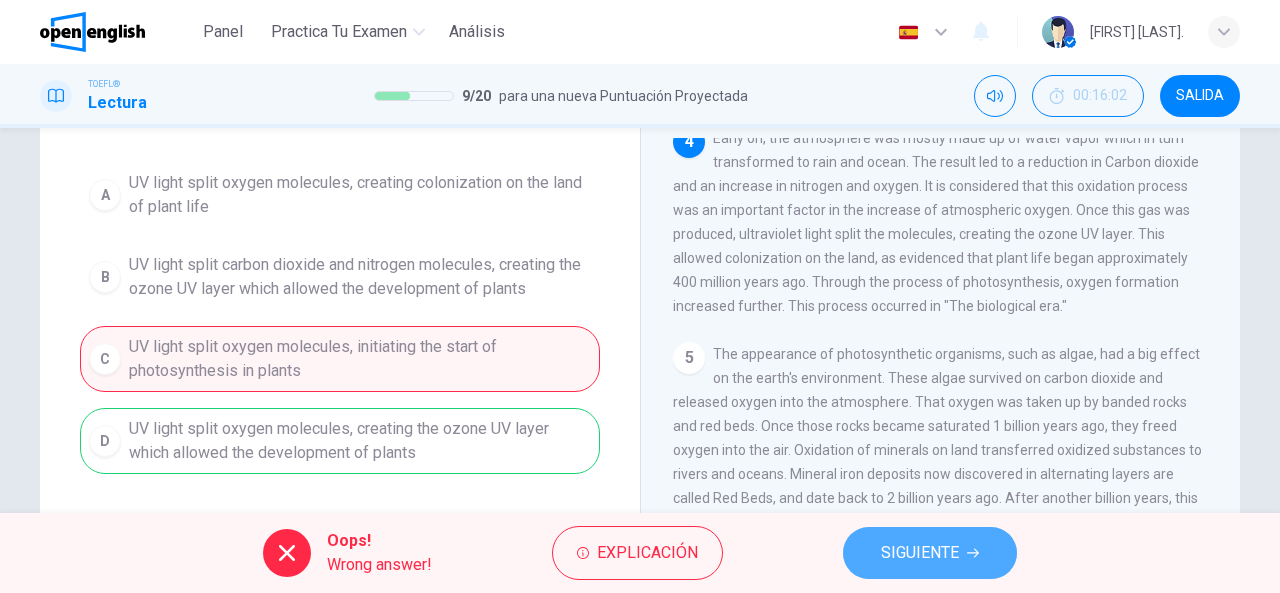 click on "SIGUIENTE" at bounding box center [920, 553] 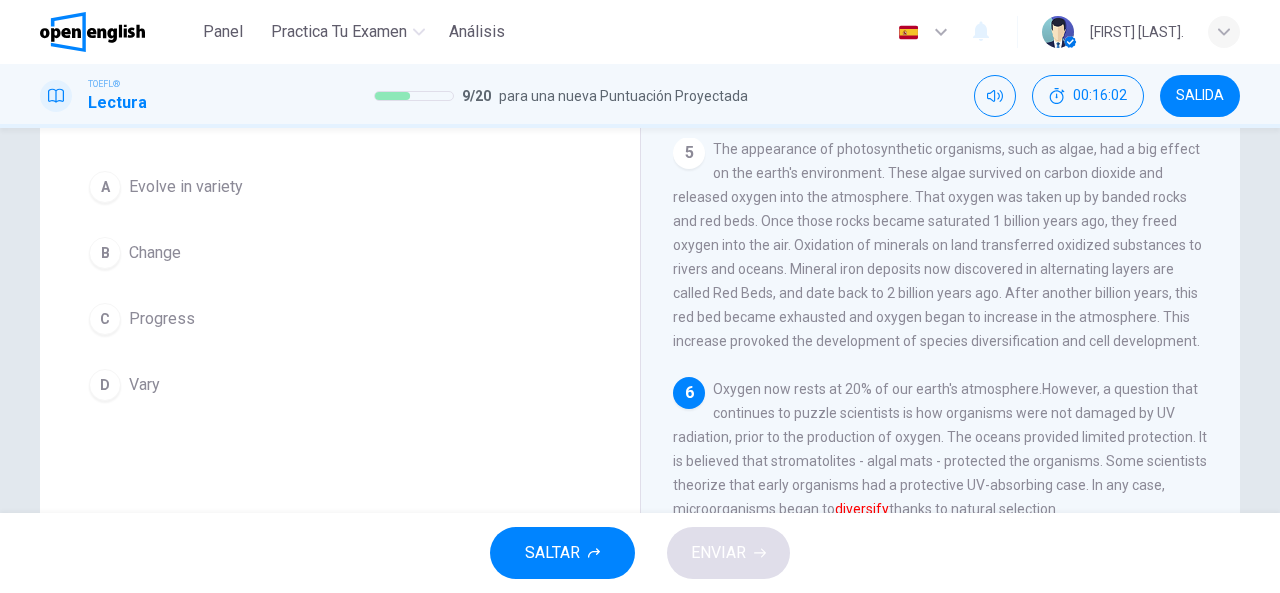scroll, scrollTop: 708, scrollLeft: 0, axis: vertical 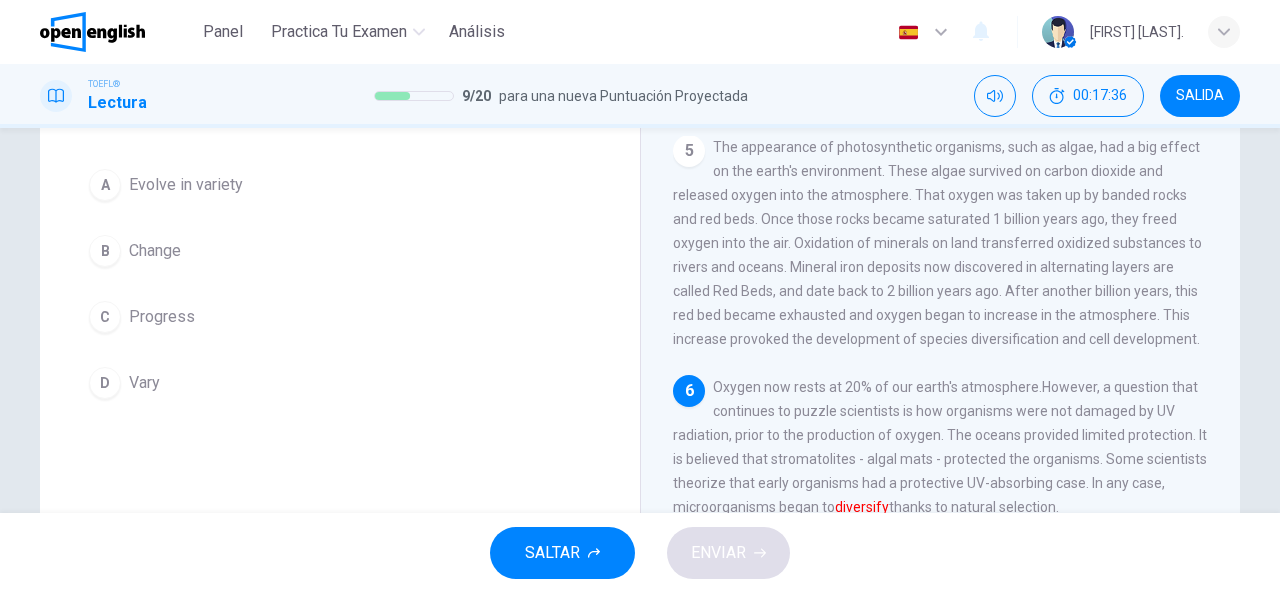 click on "Evolve in variety" at bounding box center [186, 185] 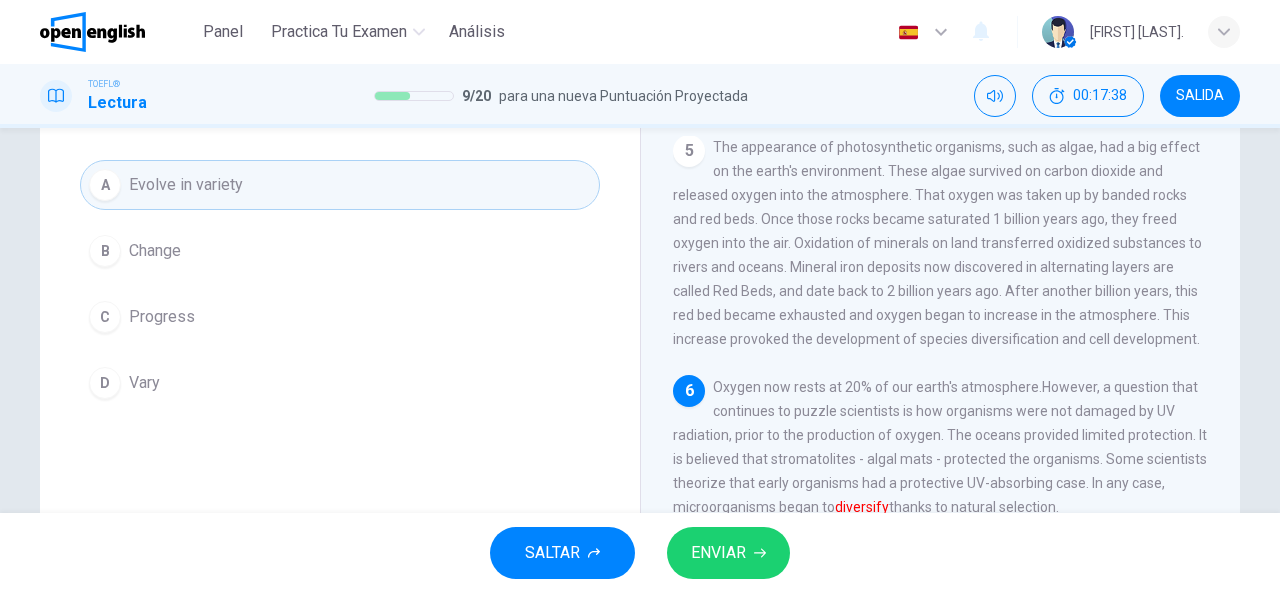 click on "ENVIAR" at bounding box center [728, 553] 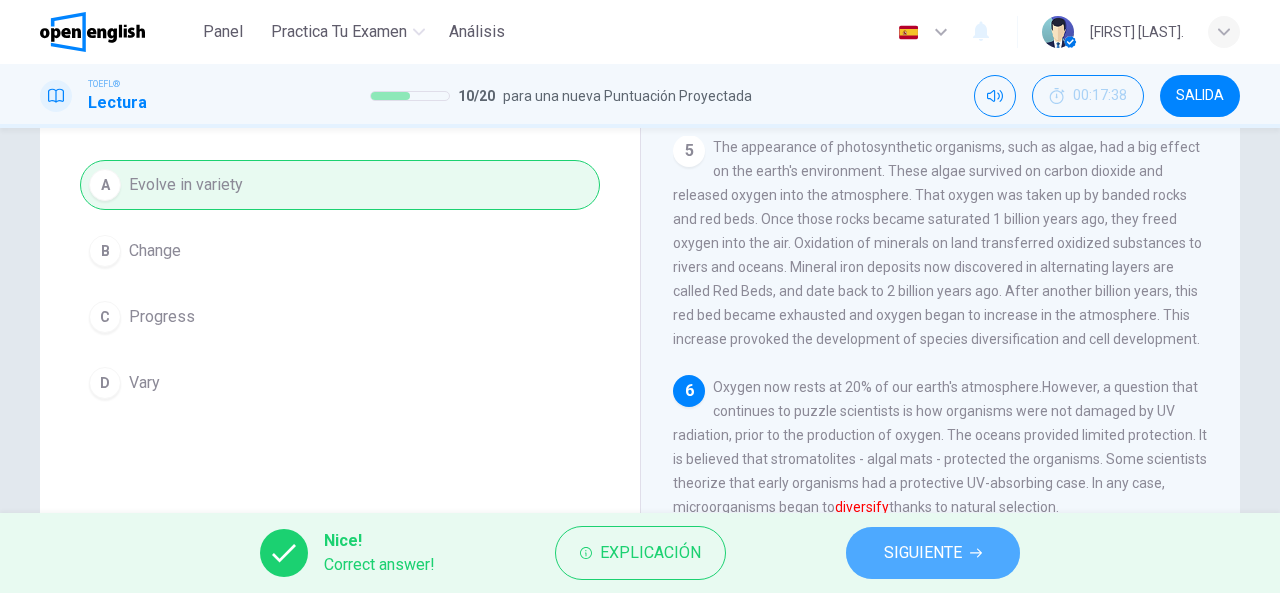 click on "SIGUIENTE" at bounding box center [923, 553] 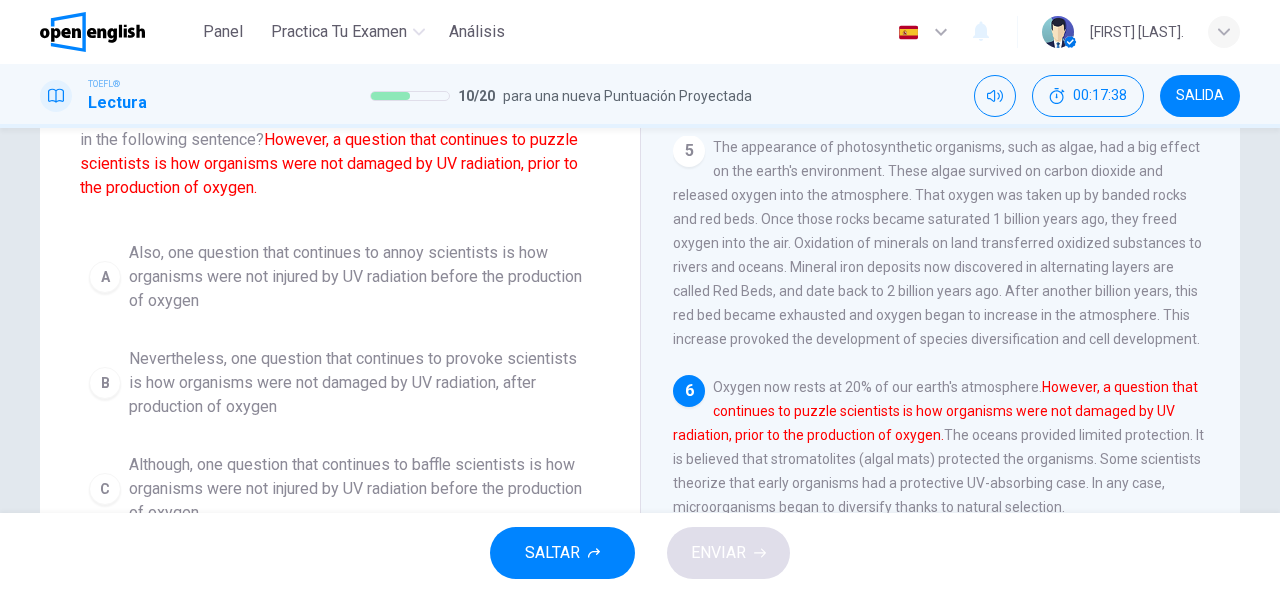 scroll, scrollTop: 224, scrollLeft: 0, axis: vertical 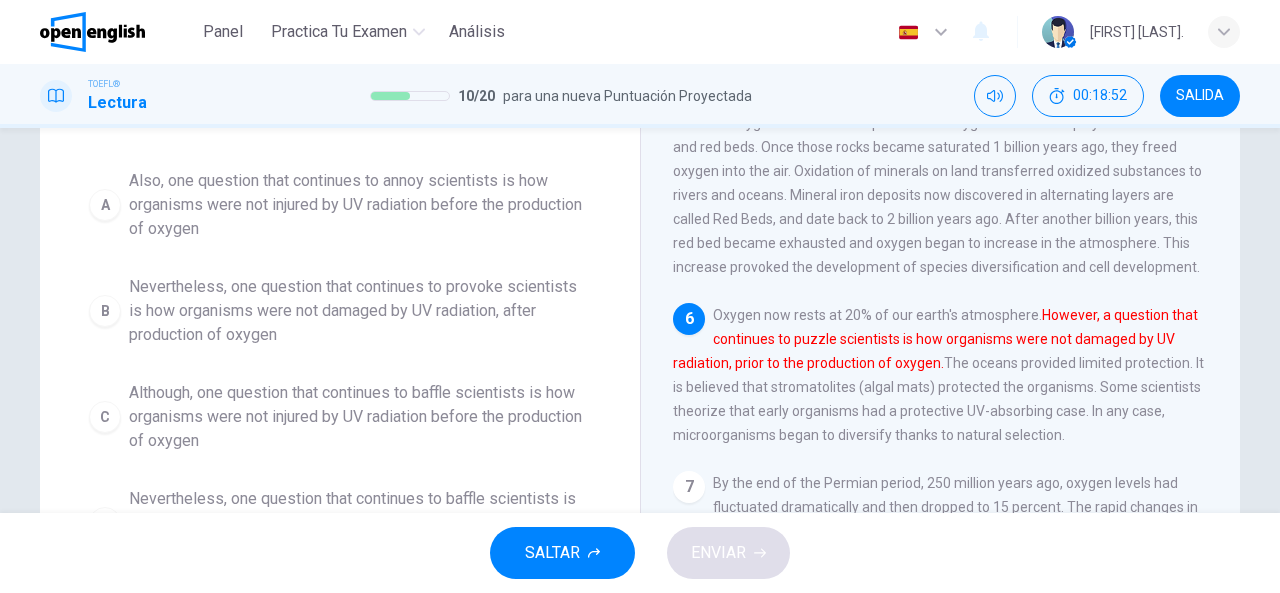 click on "Although, one question that continues to baffle scientists is how organisms were not injured by UV radiation before the production of oxygen" at bounding box center (360, 205) 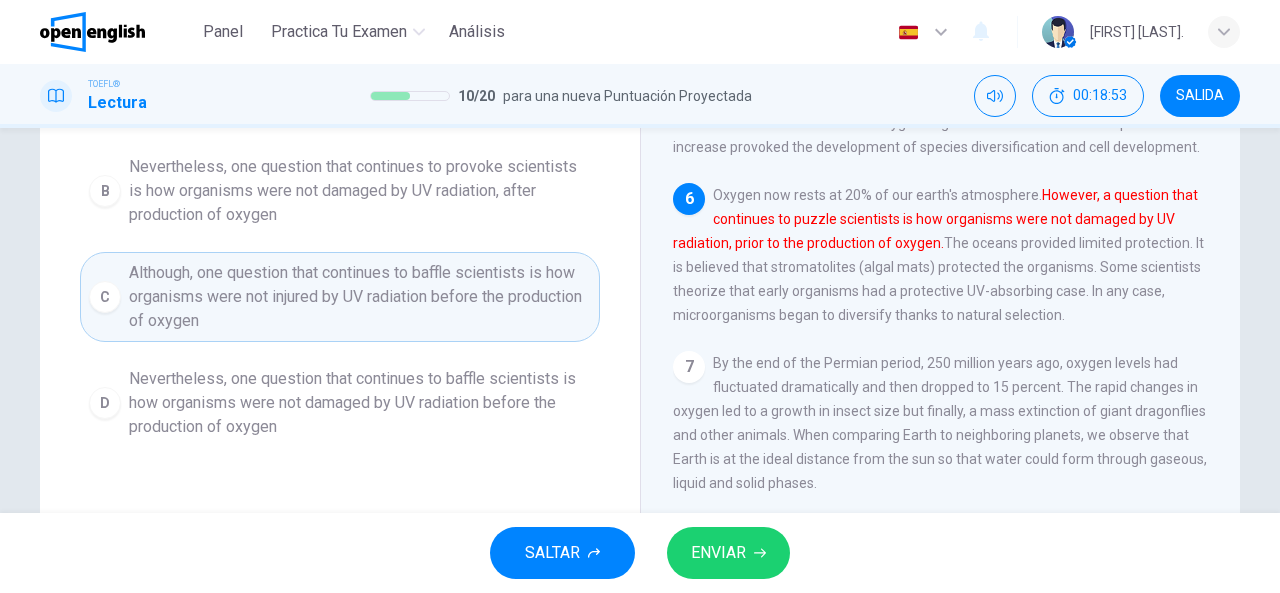 scroll, scrollTop: 349, scrollLeft: 0, axis: vertical 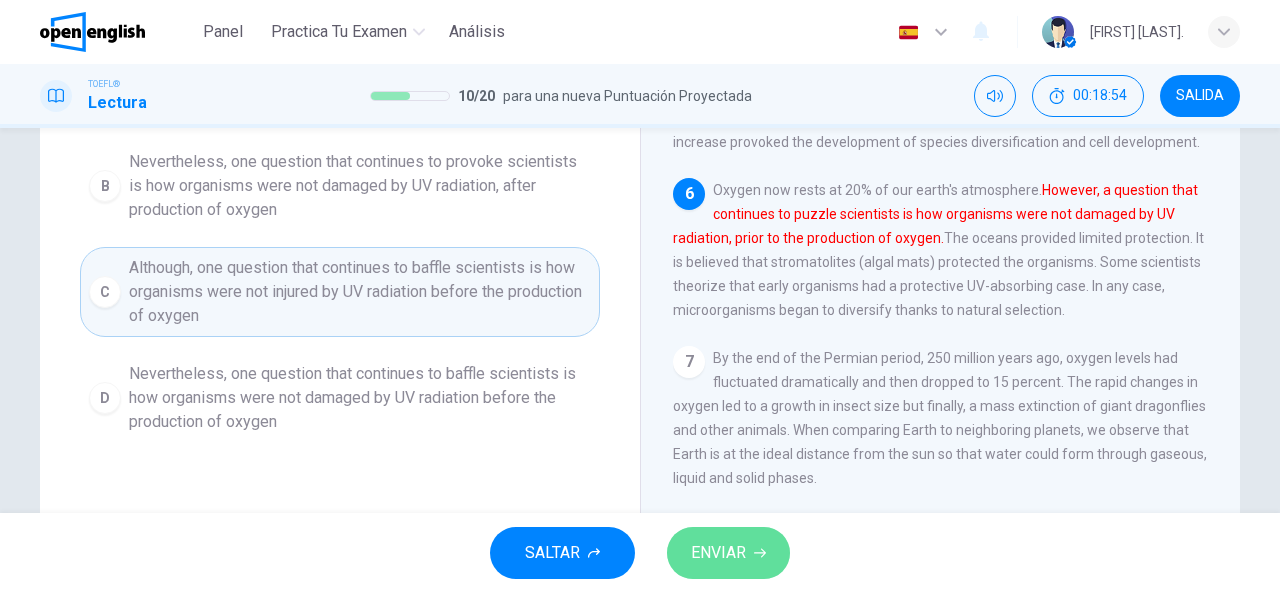 click on "ENVIAR" at bounding box center (718, 553) 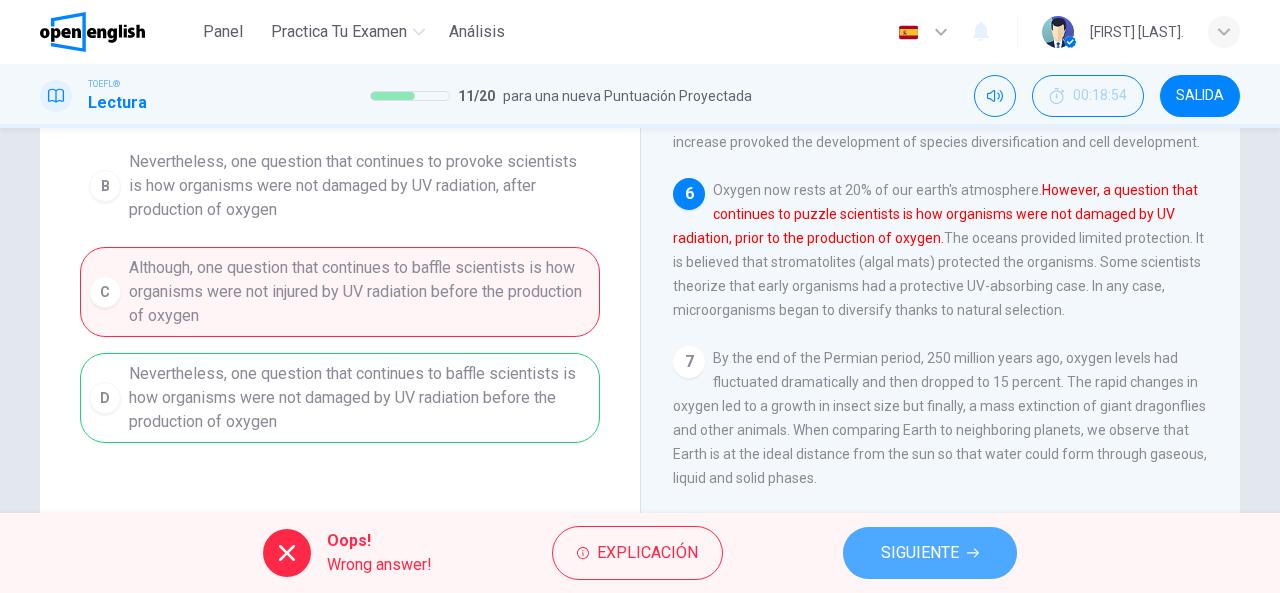 click on "SIGUIENTE" at bounding box center [920, 553] 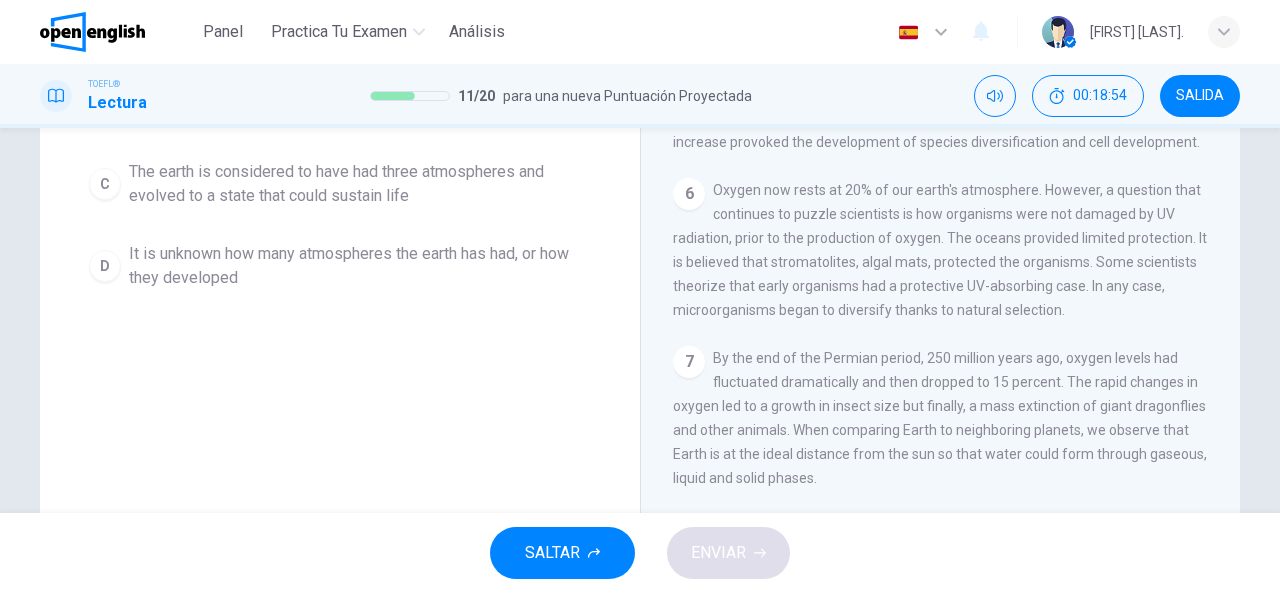 scroll, scrollTop: 301, scrollLeft: 0, axis: vertical 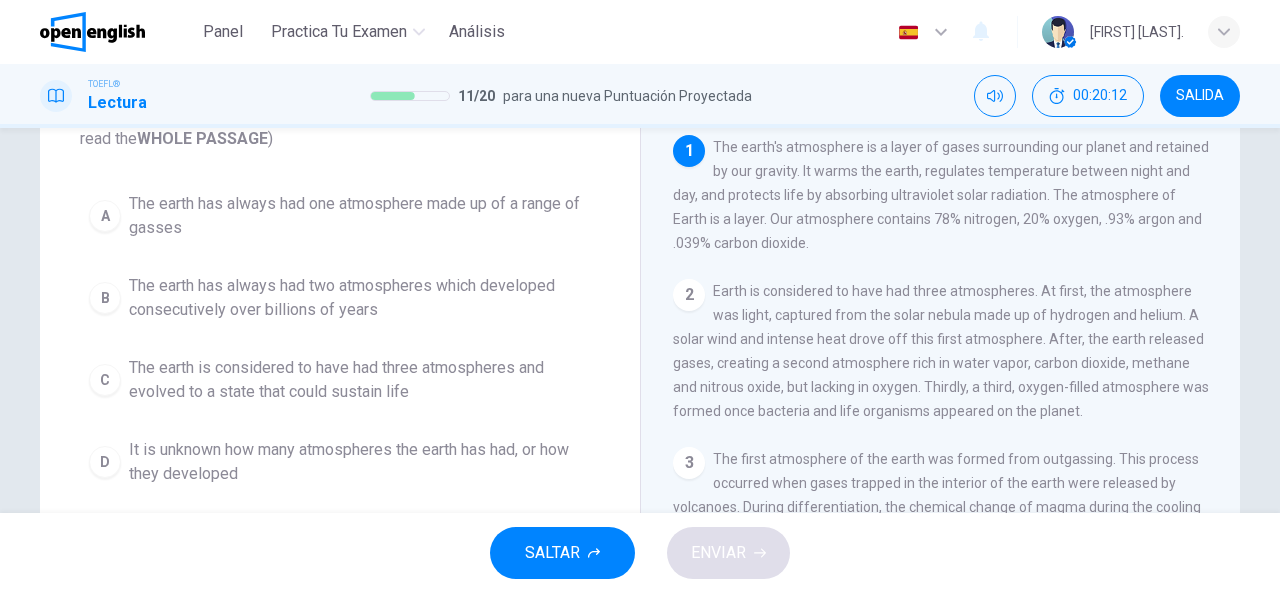 click on "The earth has always had one atmosphere made up of a range of gasses" at bounding box center (360, 216) 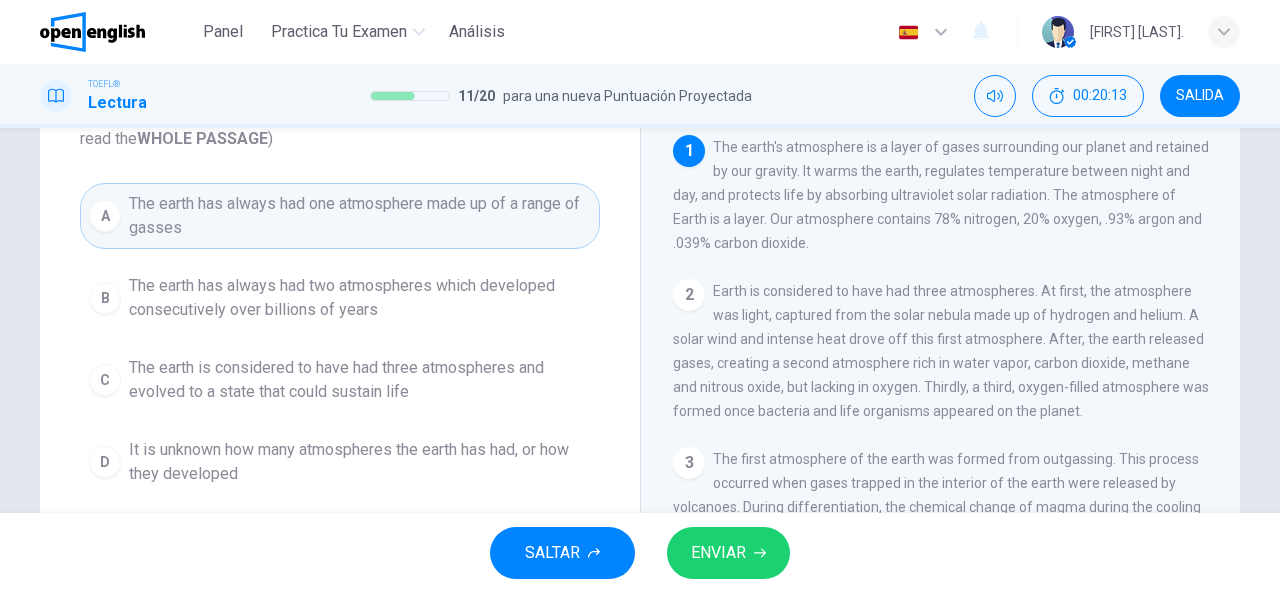 click on "ENVIAR" at bounding box center (718, 553) 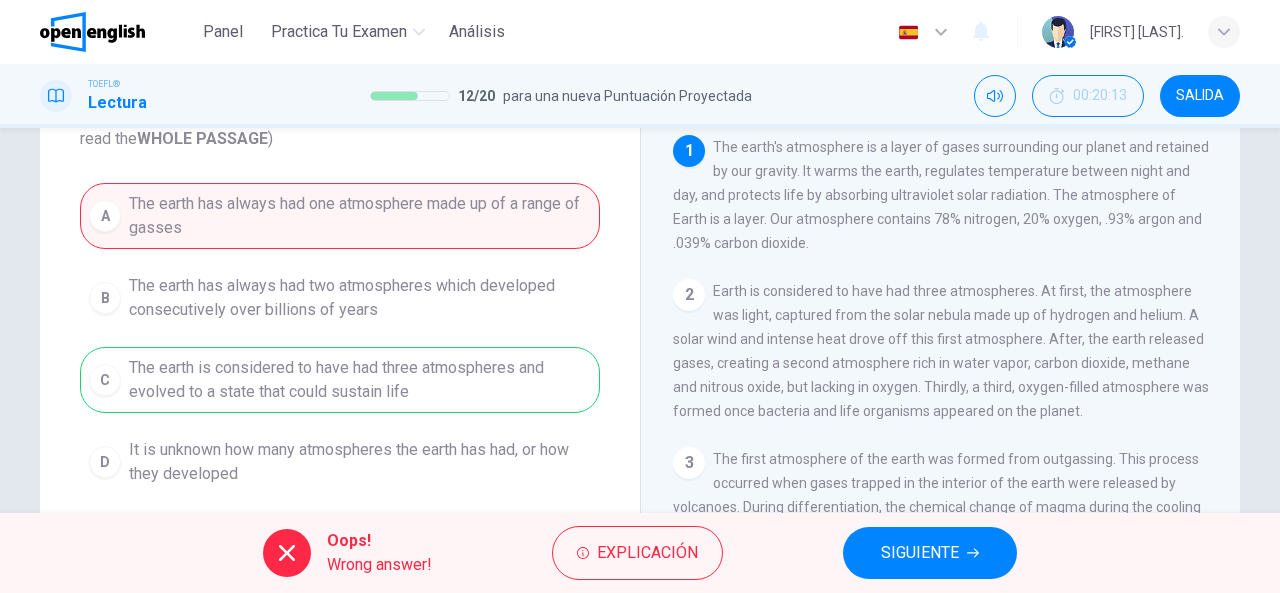 click on "SIGUIENTE" at bounding box center (920, 553) 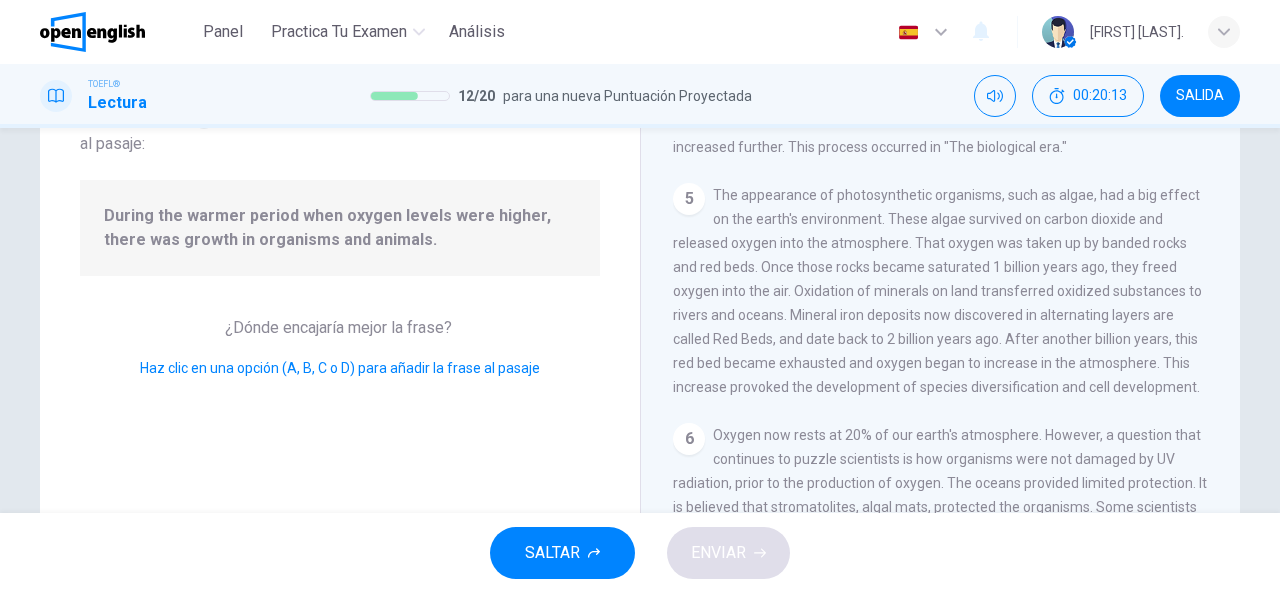 scroll, scrollTop: 728, scrollLeft: 0, axis: vertical 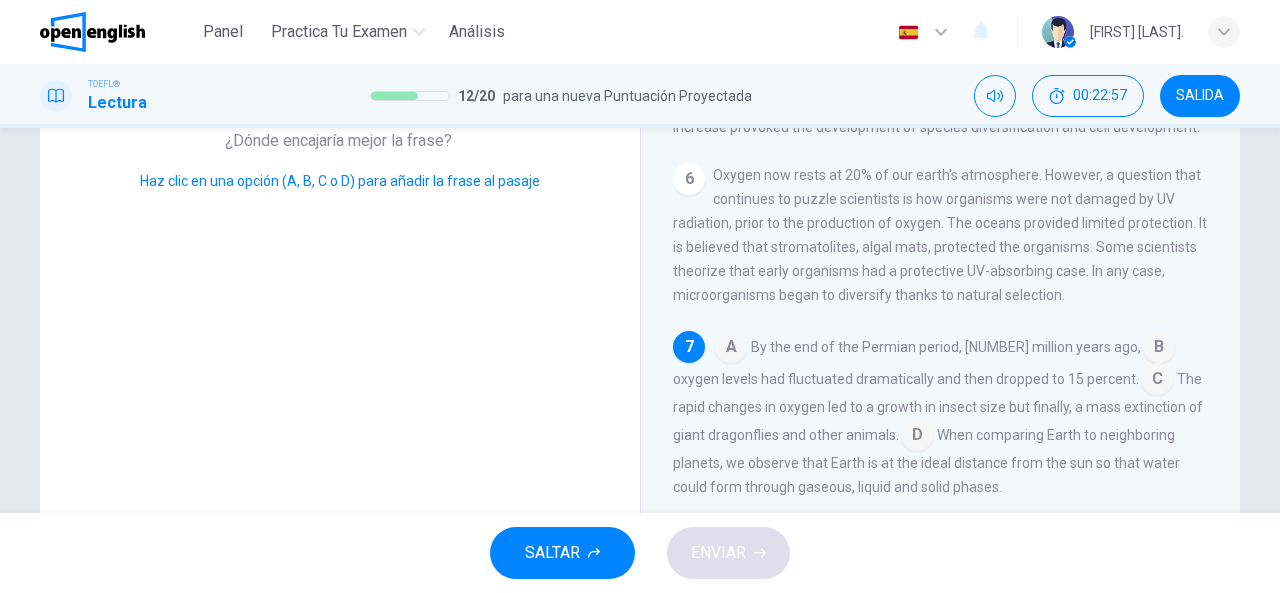 click at bounding box center (731, 349) 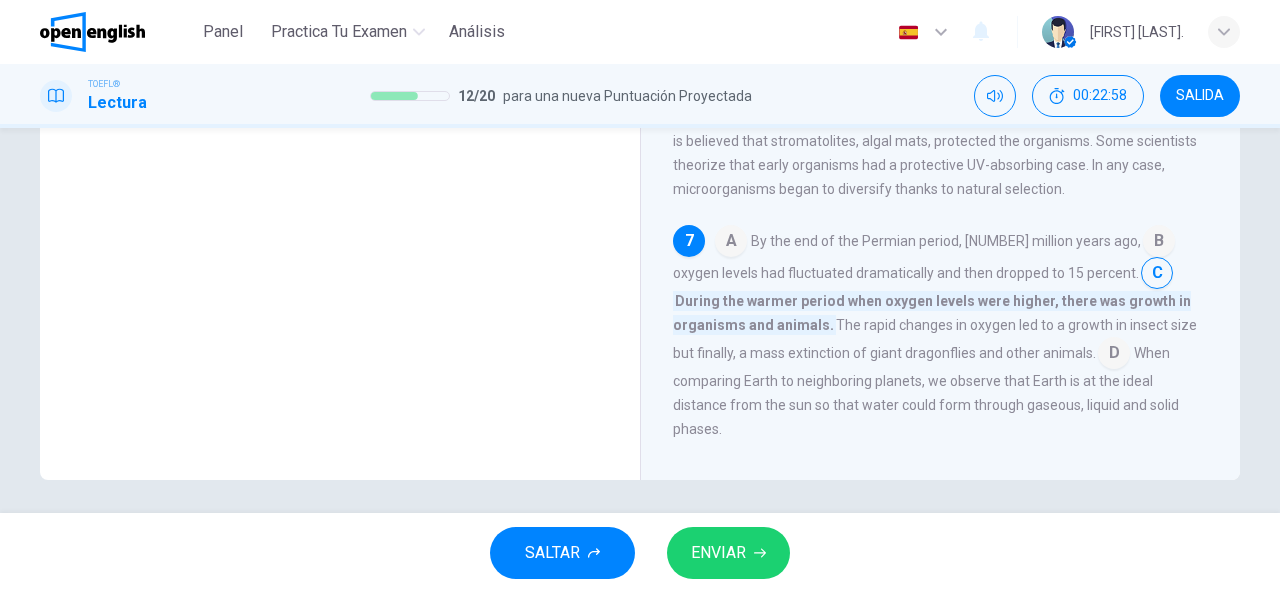 scroll, scrollTop: 422, scrollLeft: 0, axis: vertical 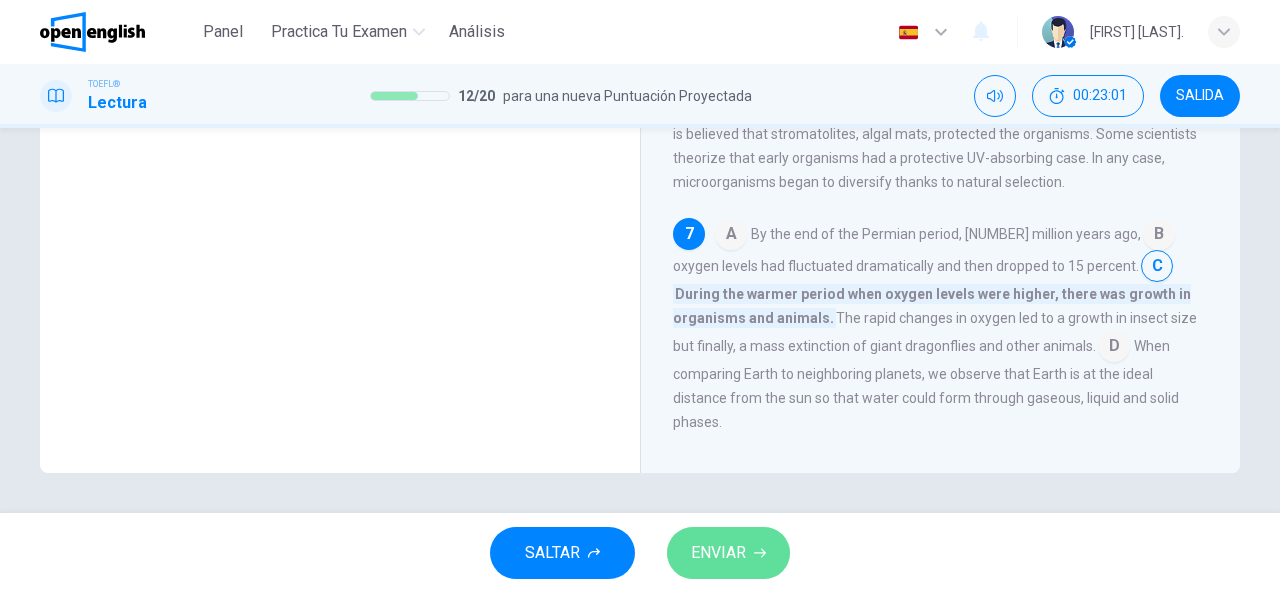 click on "ENVIAR" at bounding box center (728, 553) 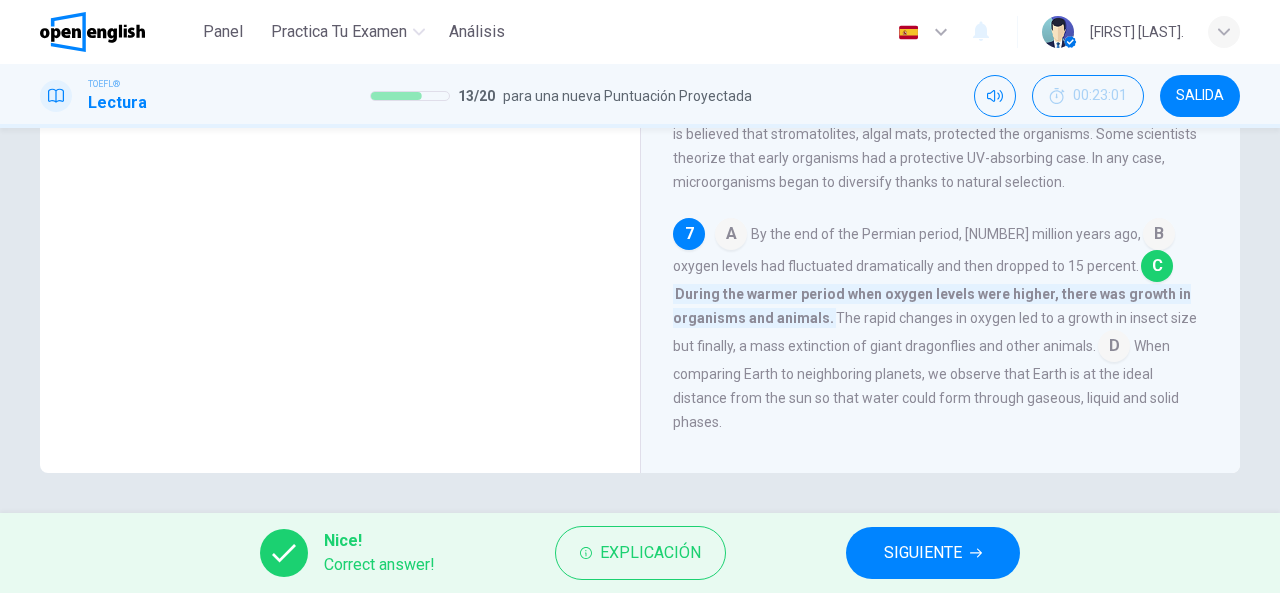 click on "SIGUIENTE" at bounding box center [923, 553] 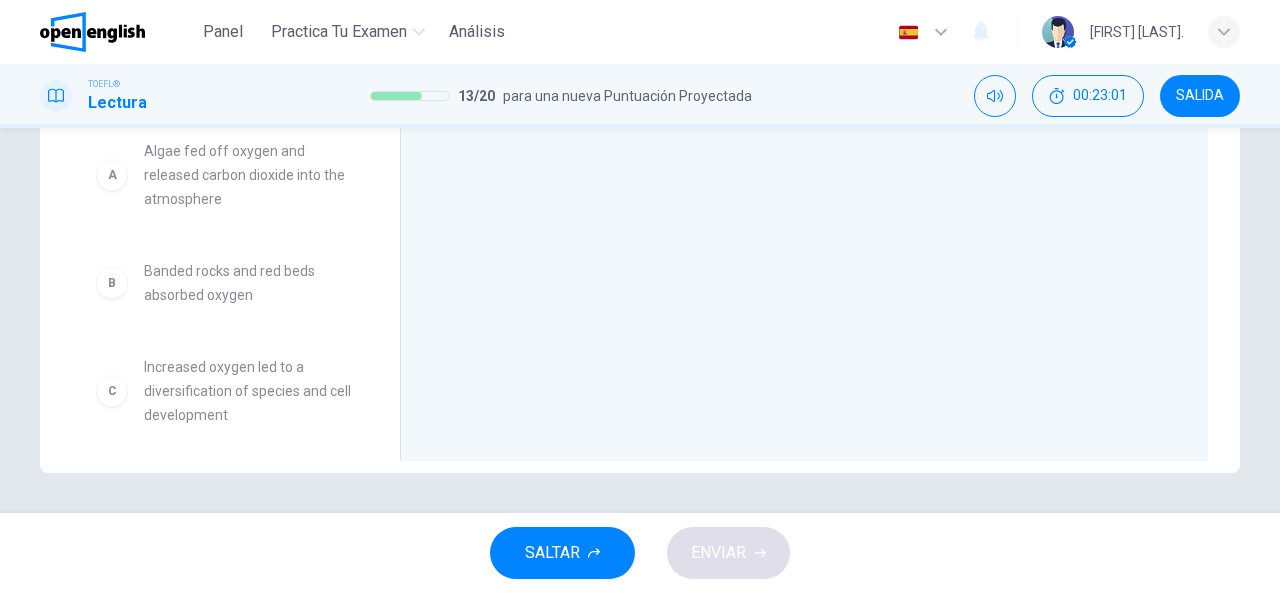 scroll, scrollTop: 390, scrollLeft: 0, axis: vertical 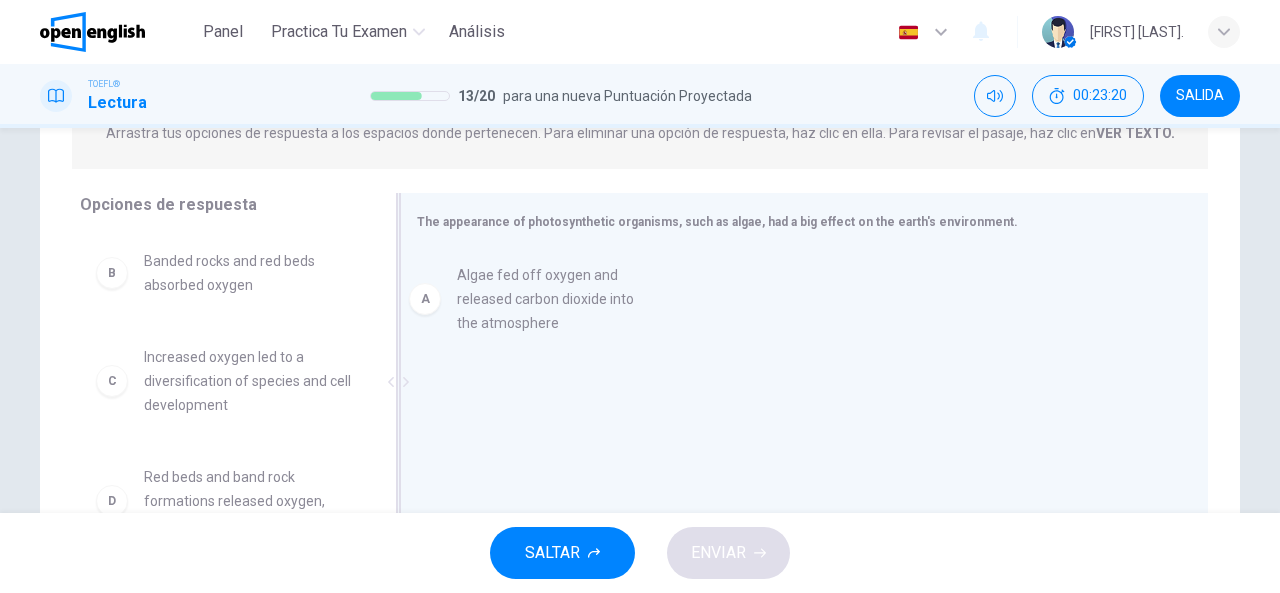 drag, startPoint x: 256, startPoint y: 313, endPoint x: 584, endPoint y: 328, distance: 328.3428 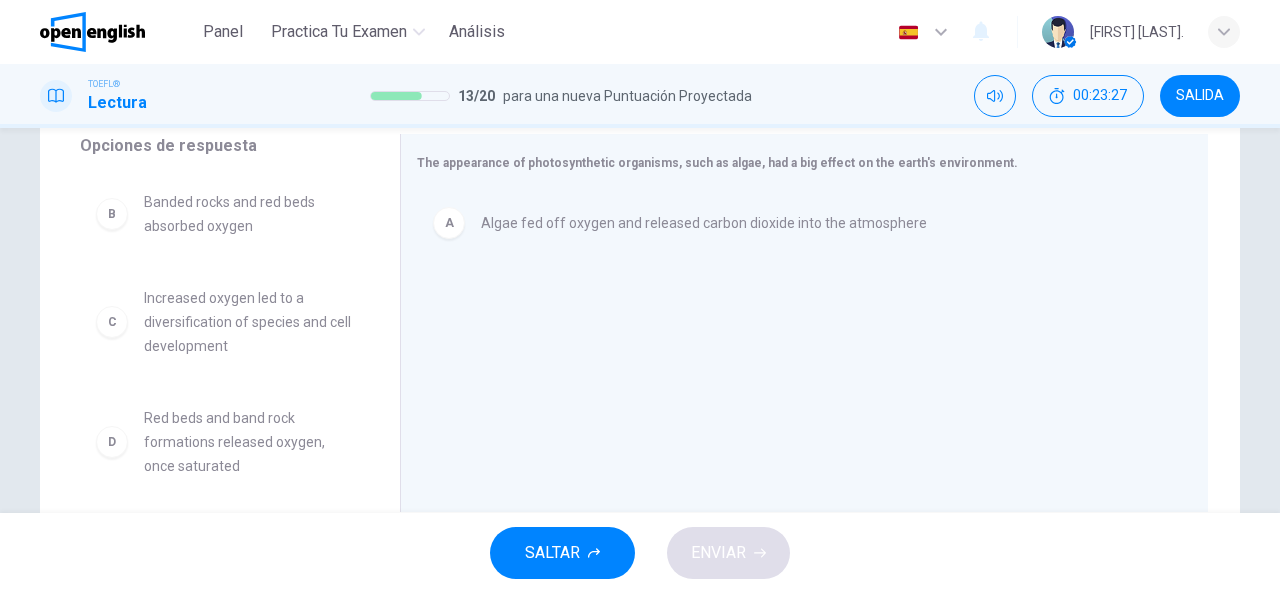 scroll, scrollTop: 342, scrollLeft: 0, axis: vertical 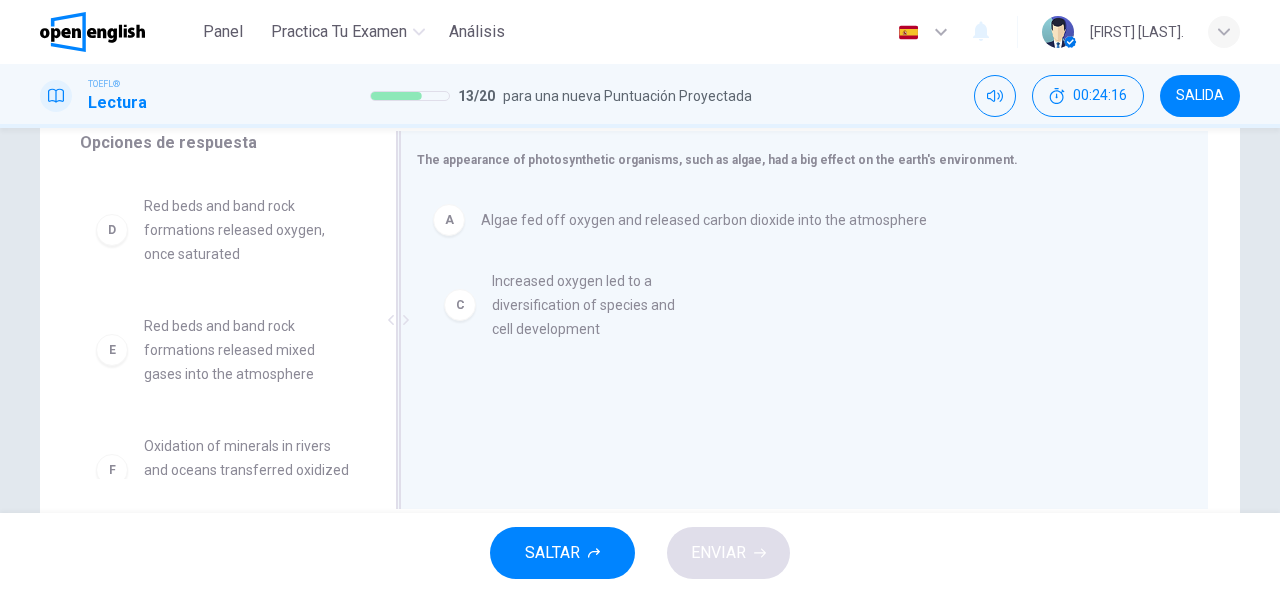 drag, startPoint x: 214, startPoint y: 233, endPoint x: 573, endPoint y: 317, distance: 368.69635 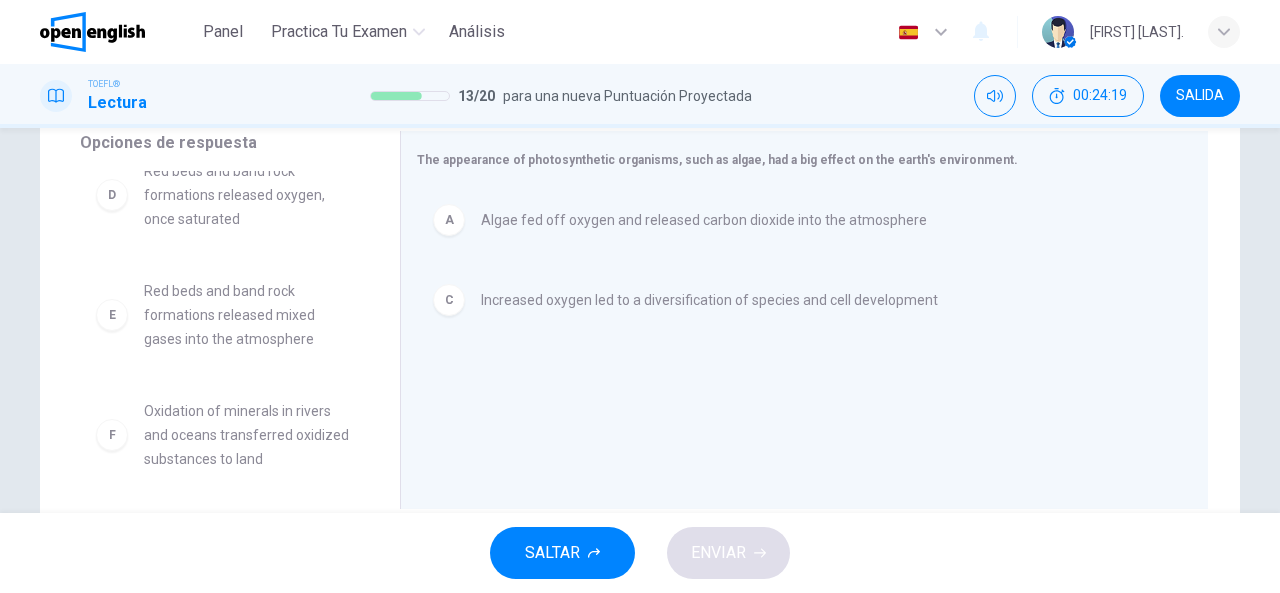 scroll, scrollTop: 132, scrollLeft: 0, axis: vertical 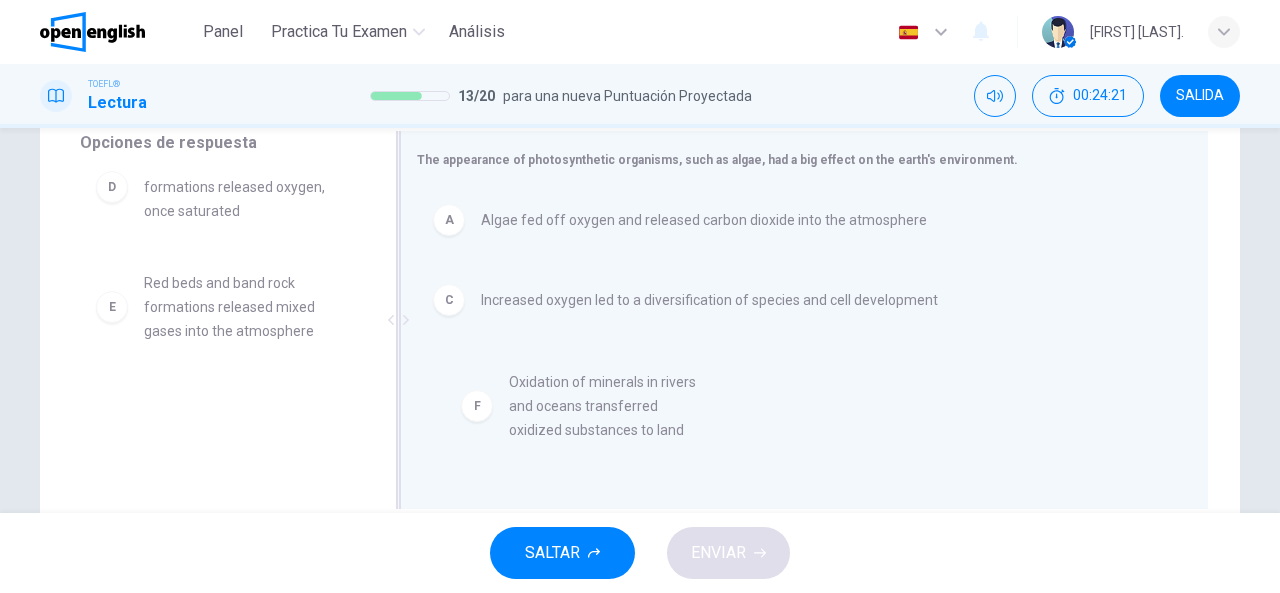 drag, startPoint x: 258, startPoint y: 444, endPoint x: 632, endPoint y: 424, distance: 374.53436 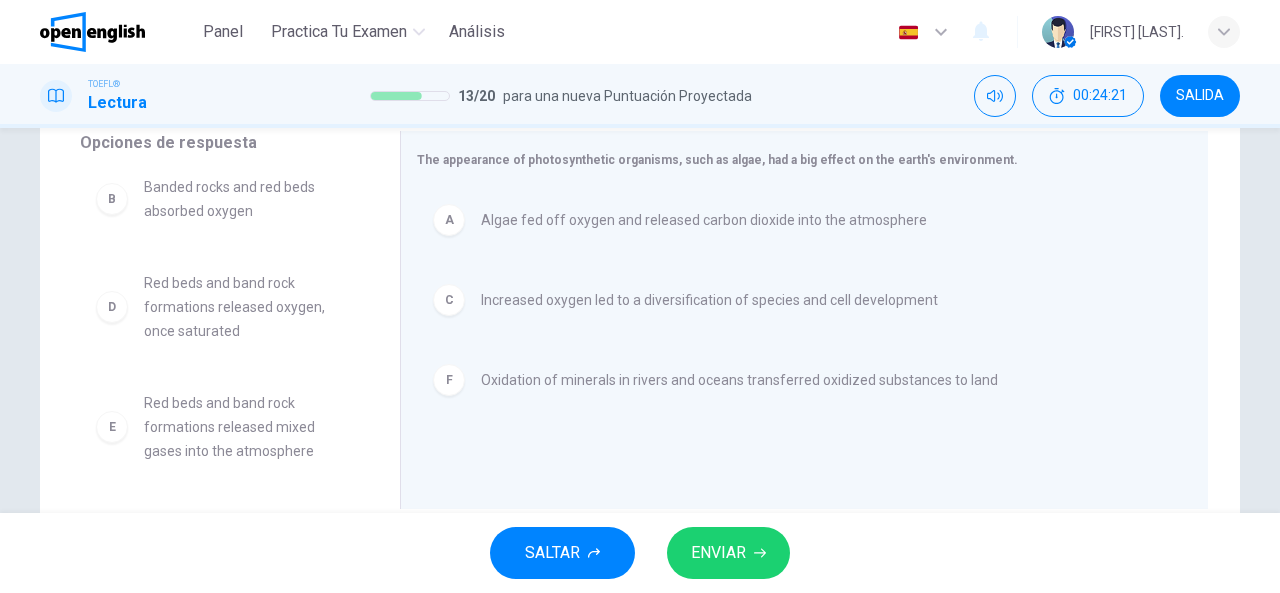 scroll, scrollTop: 12, scrollLeft: 0, axis: vertical 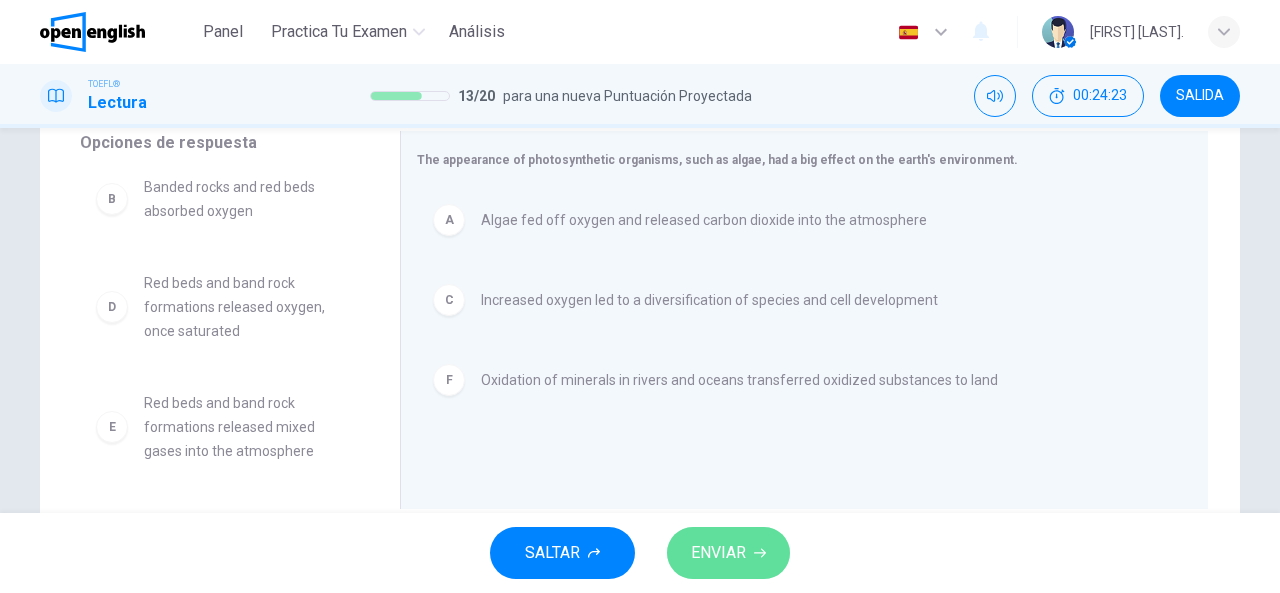 click on "ENVIAR" at bounding box center [718, 553] 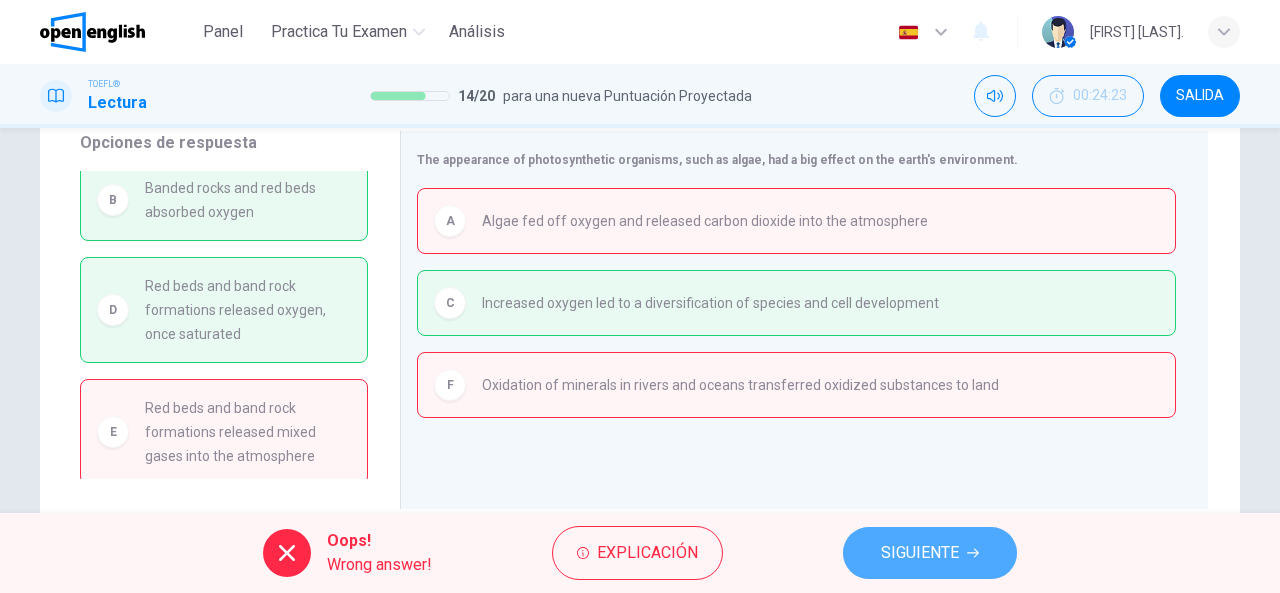 click on "SIGUIENTE" at bounding box center (920, 553) 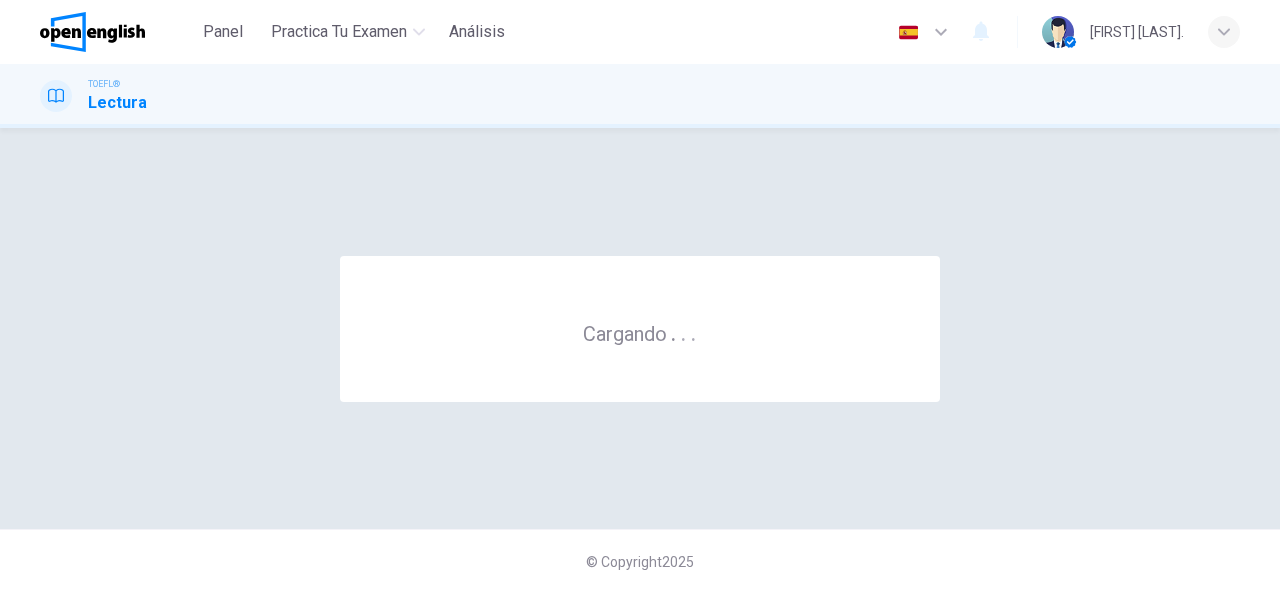 scroll, scrollTop: 0, scrollLeft: 0, axis: both 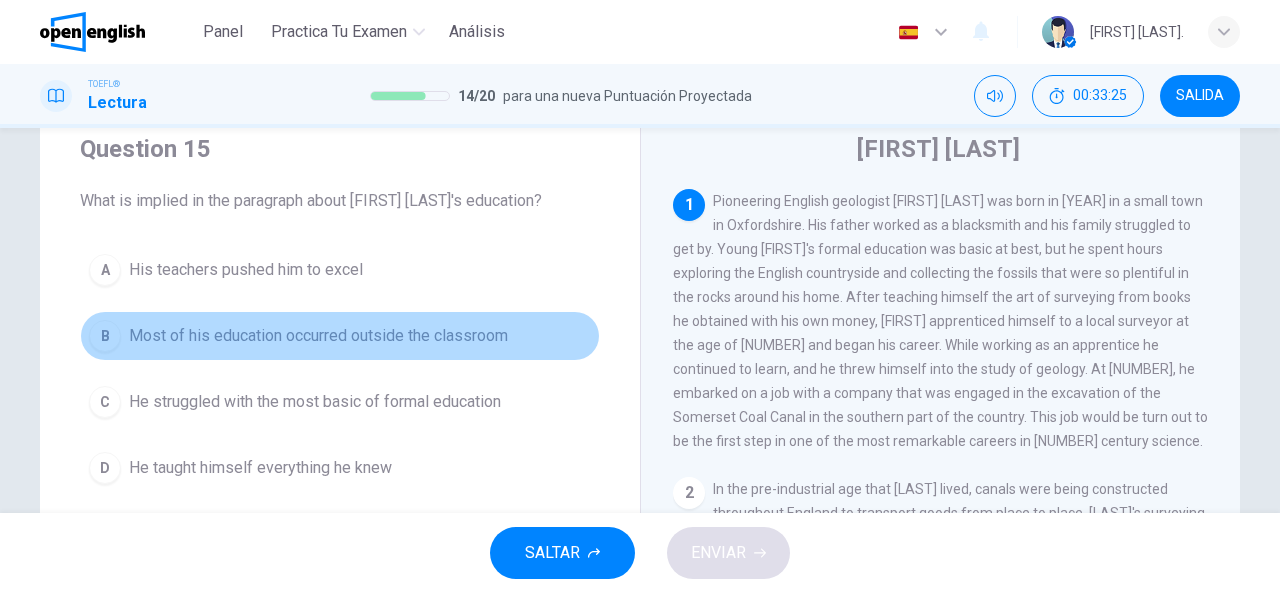 click on "Most of his education occurred outside the classroom" at bounding box center [246, 270] 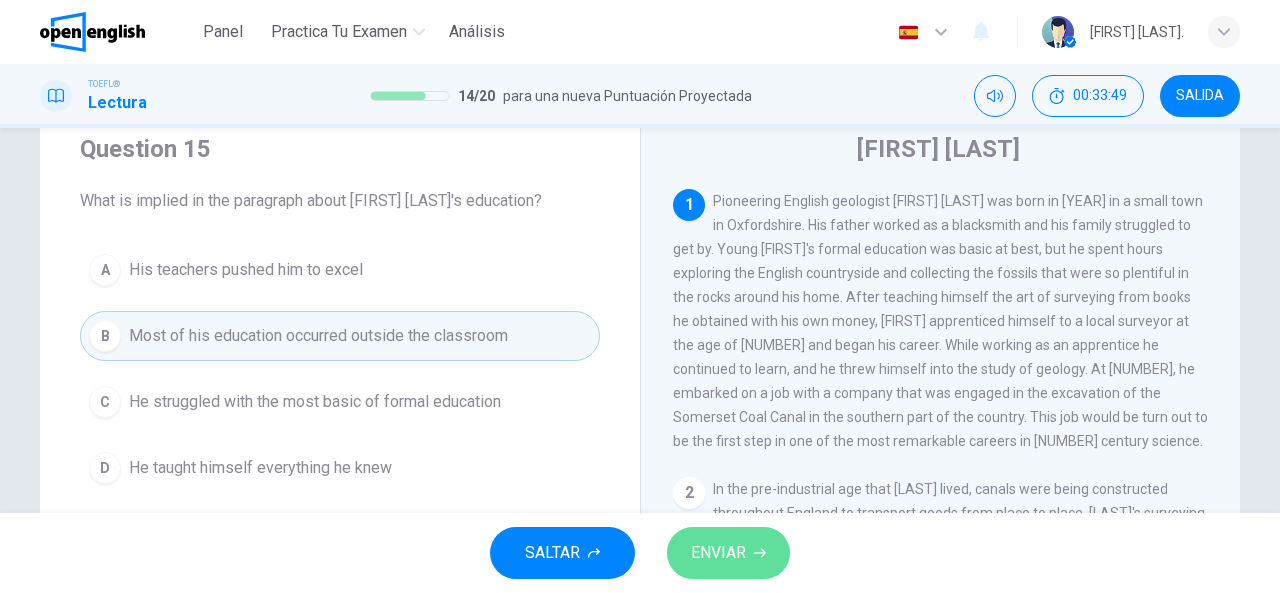 click on "ENVIAR" at bounding box center [728, 553] 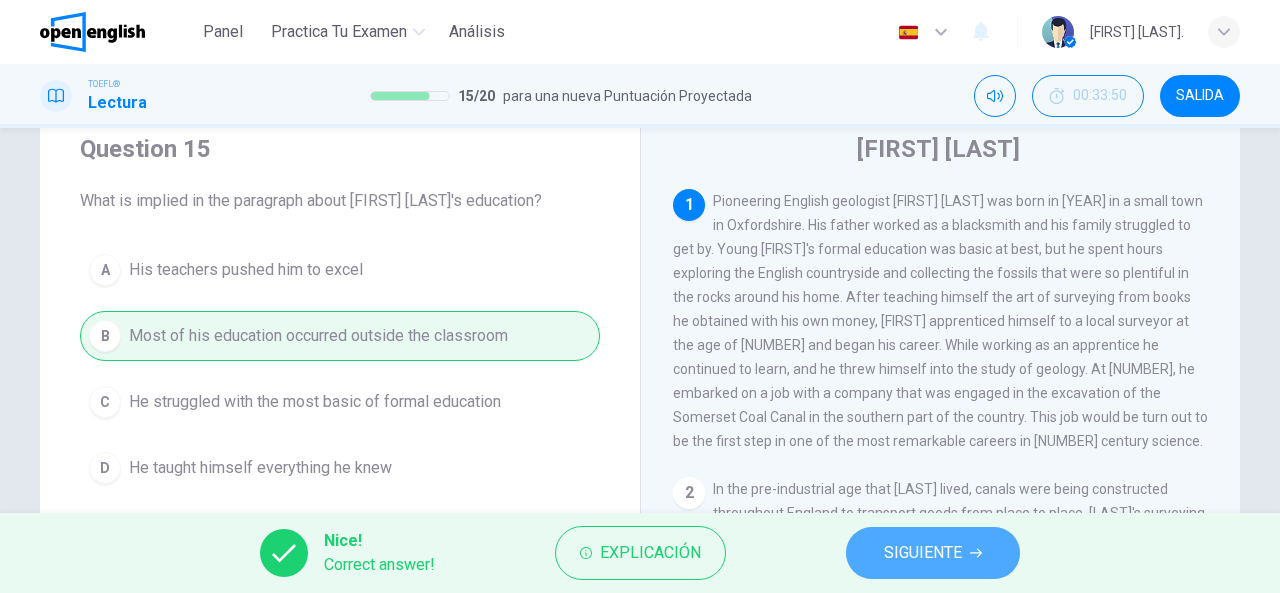 click on "SIGUIENTE" at bounding box center [923, 553] 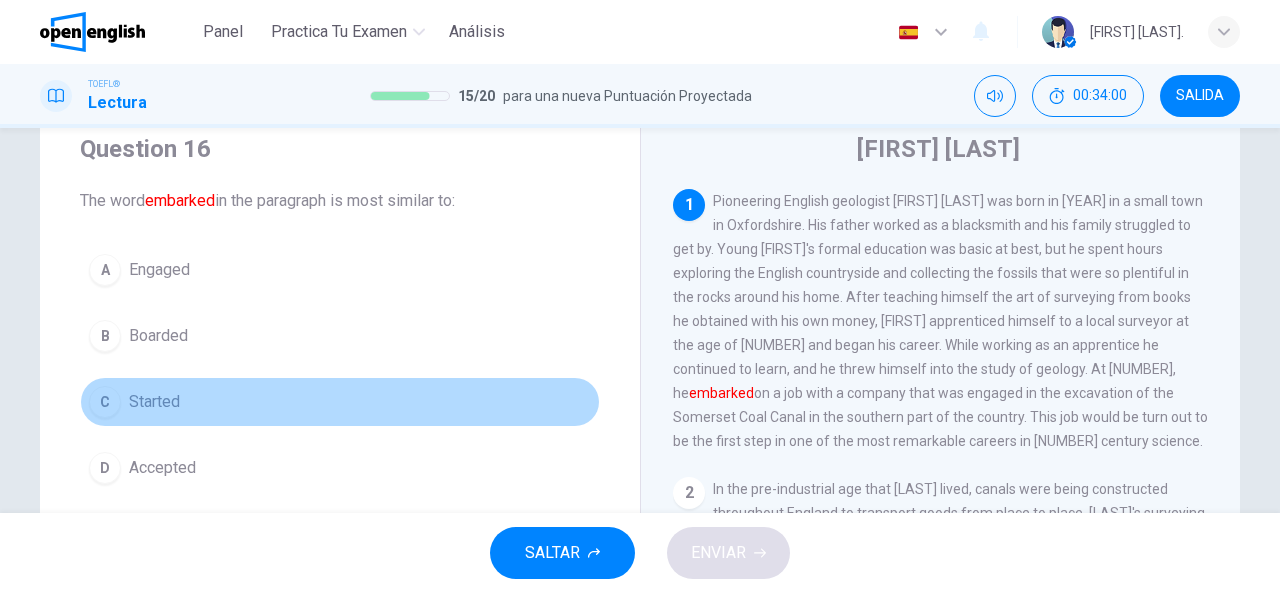 click on "Started" at bounding box center [159, 270] 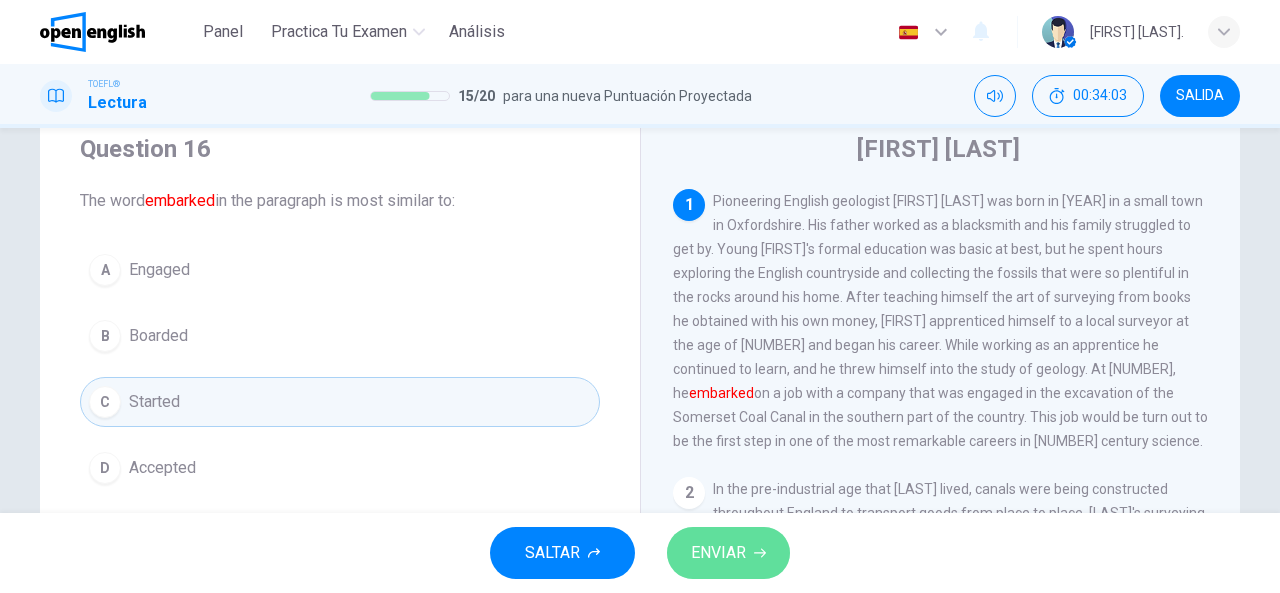 click at bounding box center [760, 553] 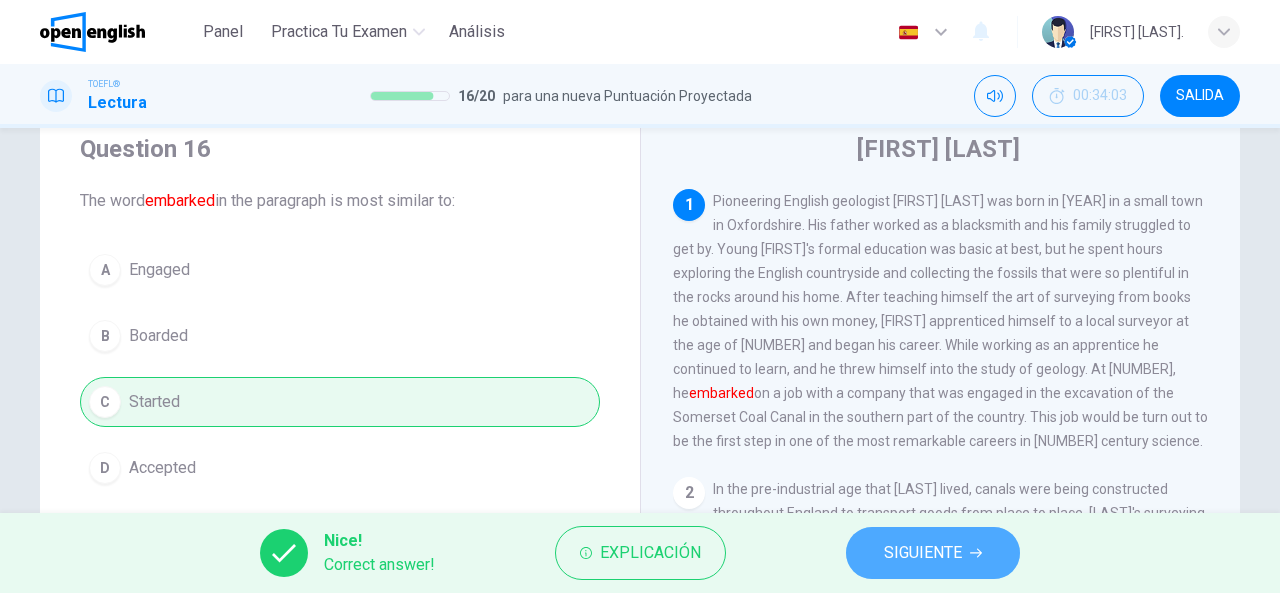 click at bounding box center [976, 553] 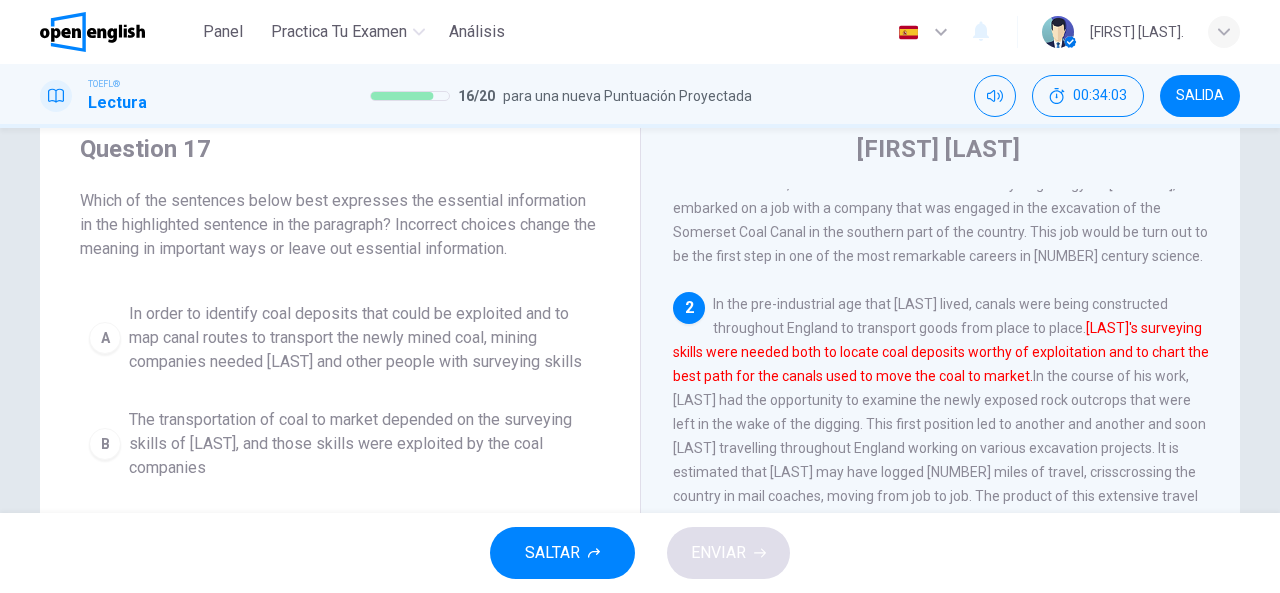 scroll, scrollTop: 219, scrollLeft: 0, axis: vertical 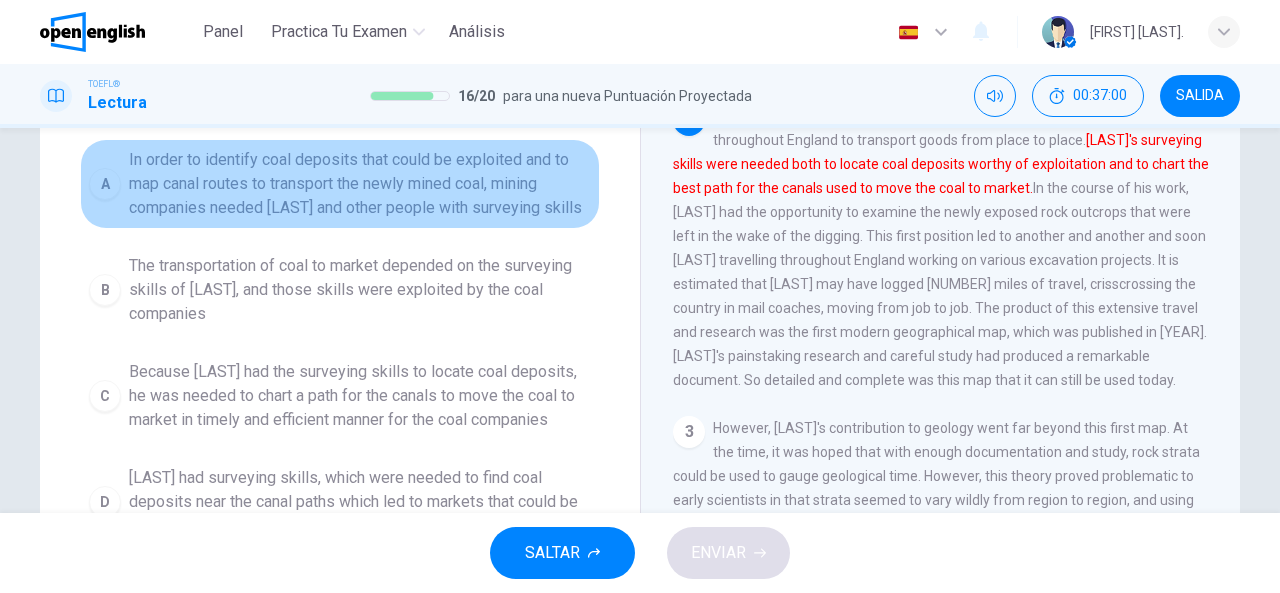 click on "A In order to identify coal deposits that could be exploited and to map canal routes to transport the newly mined coal, mining companies needed [LAST] and other people with surveying skills" at bounding box center (340, 184) 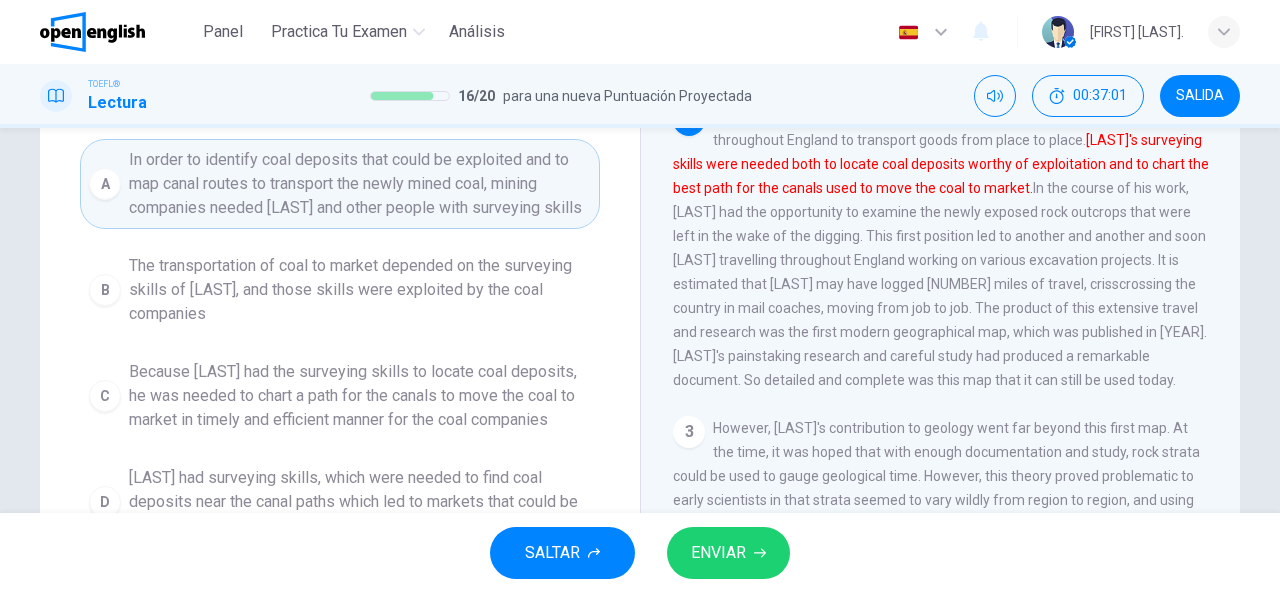click on "ENVIAR" at bounding box center (718, 553) 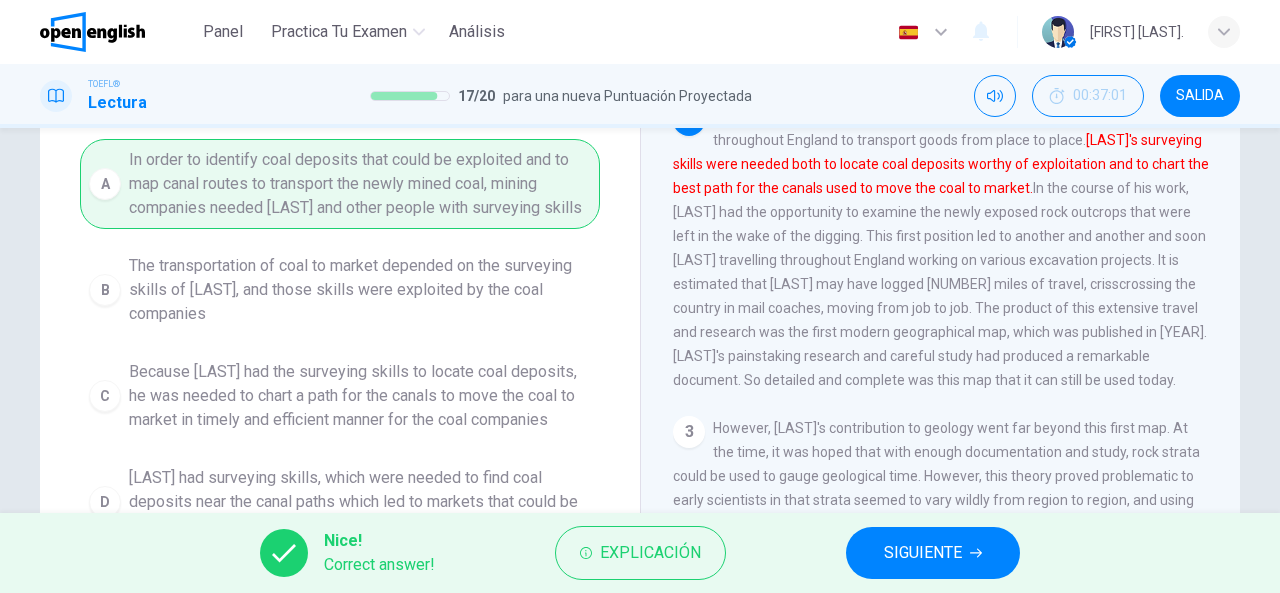 click on "SIGUIENTE" at bounding box center (933, 553) 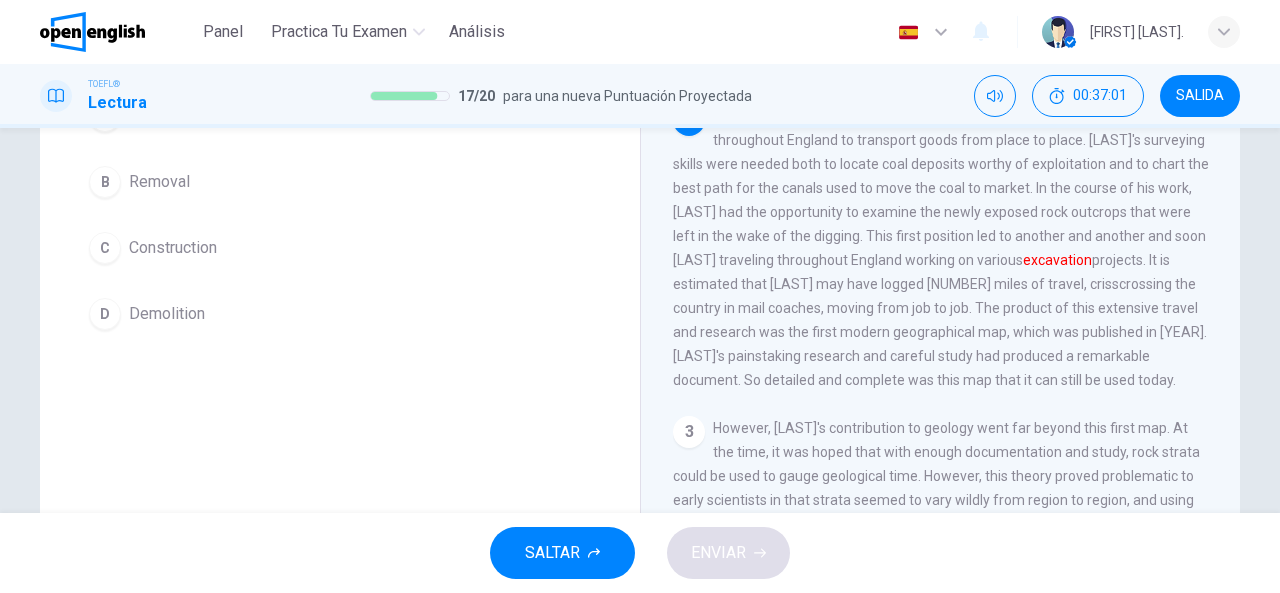 scroll, scrollTop: 173, scrollLeft: 0, axis: vertical 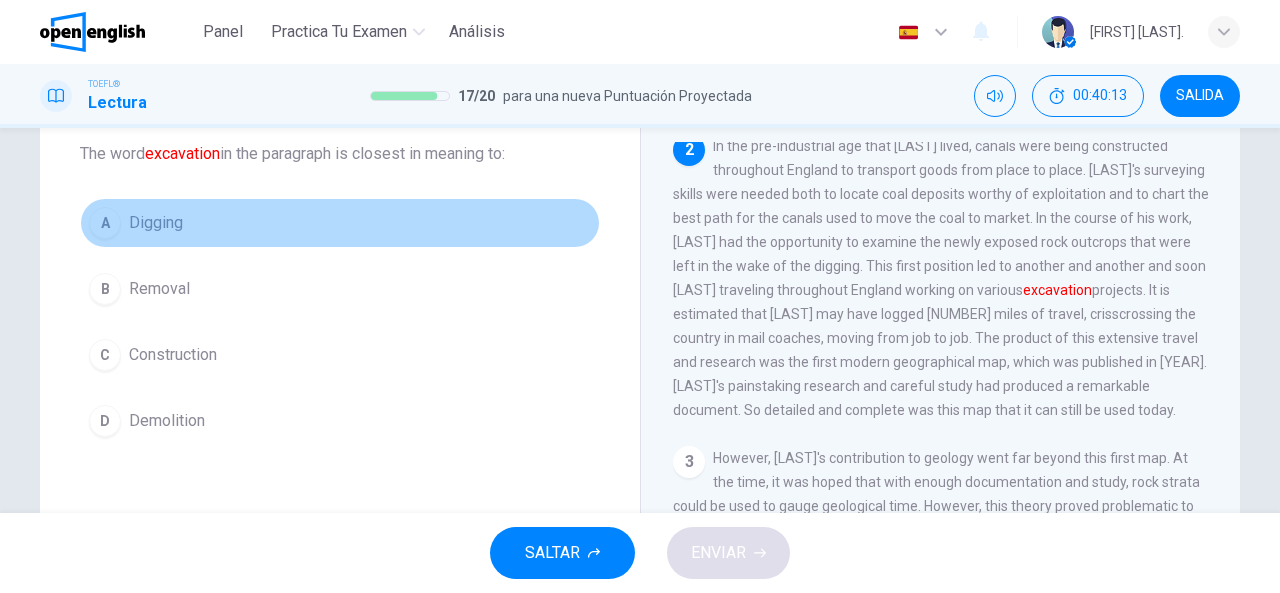 click on "Digging" at bounding box center (156, 223) 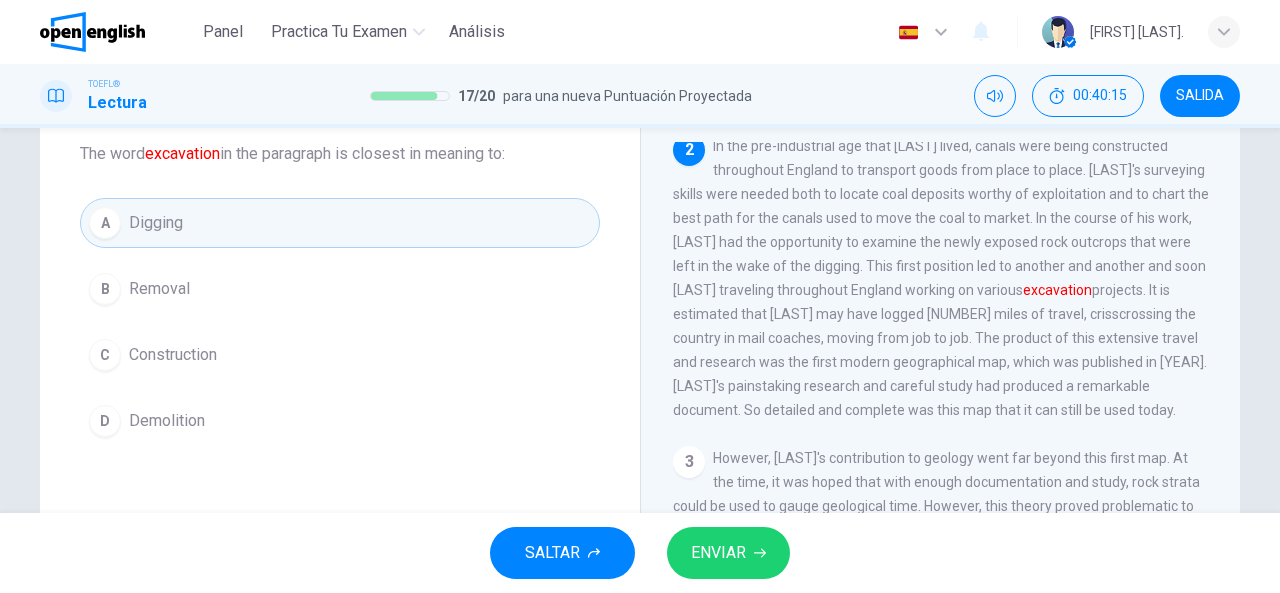 click at bounding box center (760, 553) 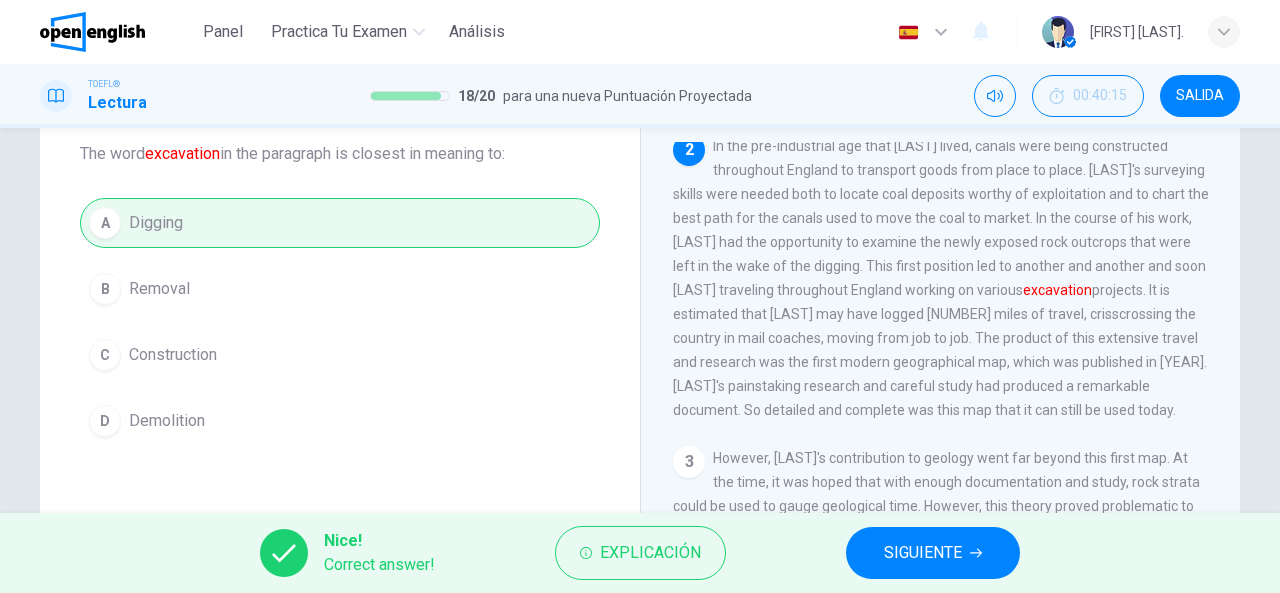 click on "SIGUIENTE" at bounding box center (923, 553) 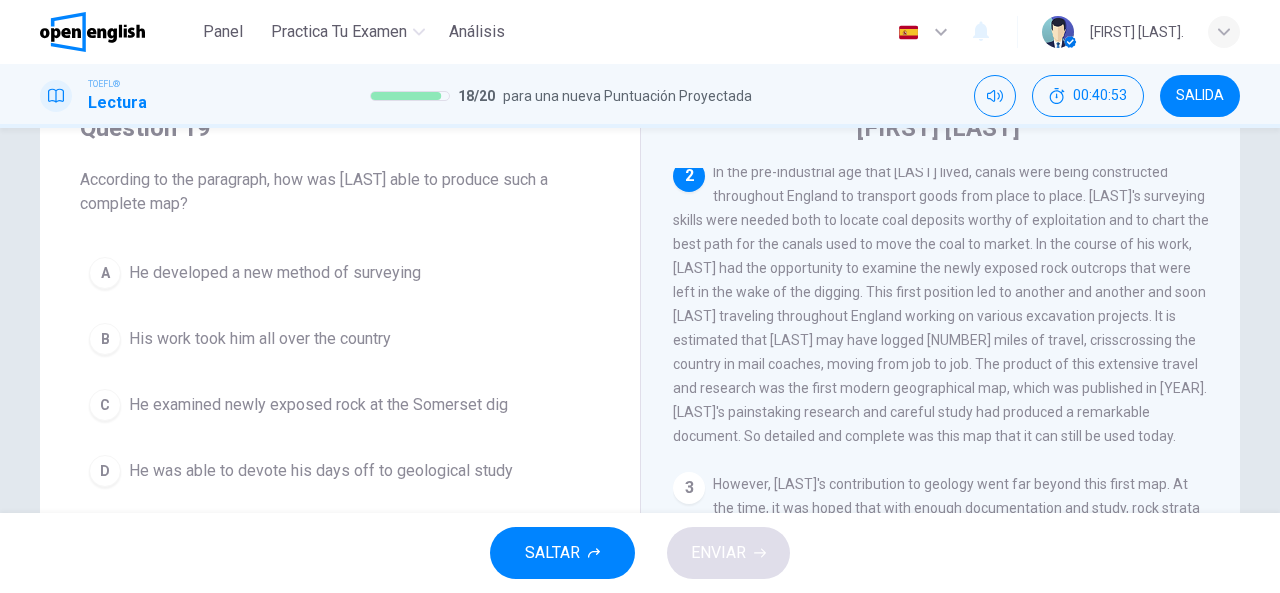 scroll, scrollTop: 92, scrollLeft: 0, axis: vertical 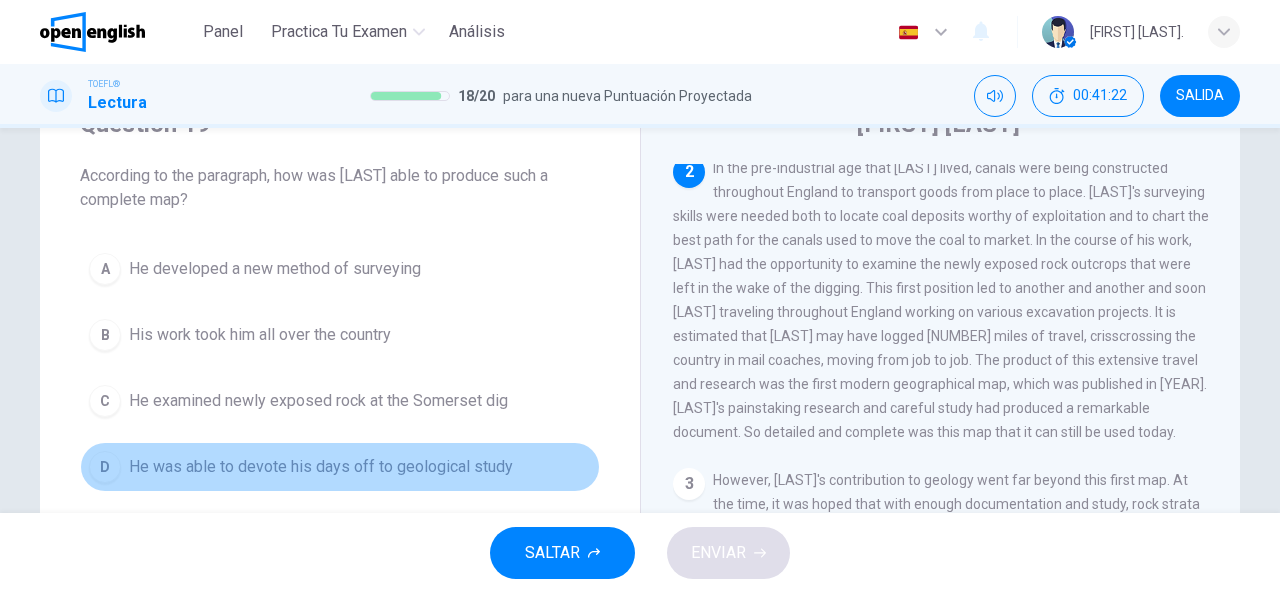 click on "He was able to devote his days off to geological study" at bounding box center [275, 269] 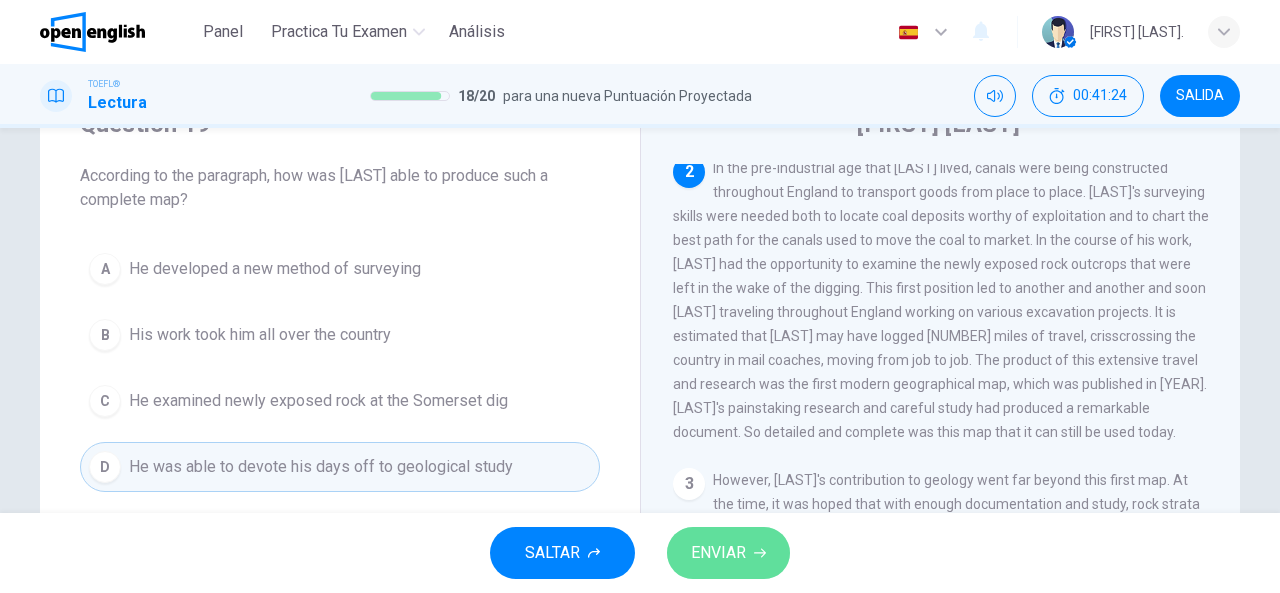 click on "ENVIAR" at bounding box center (718, 553) 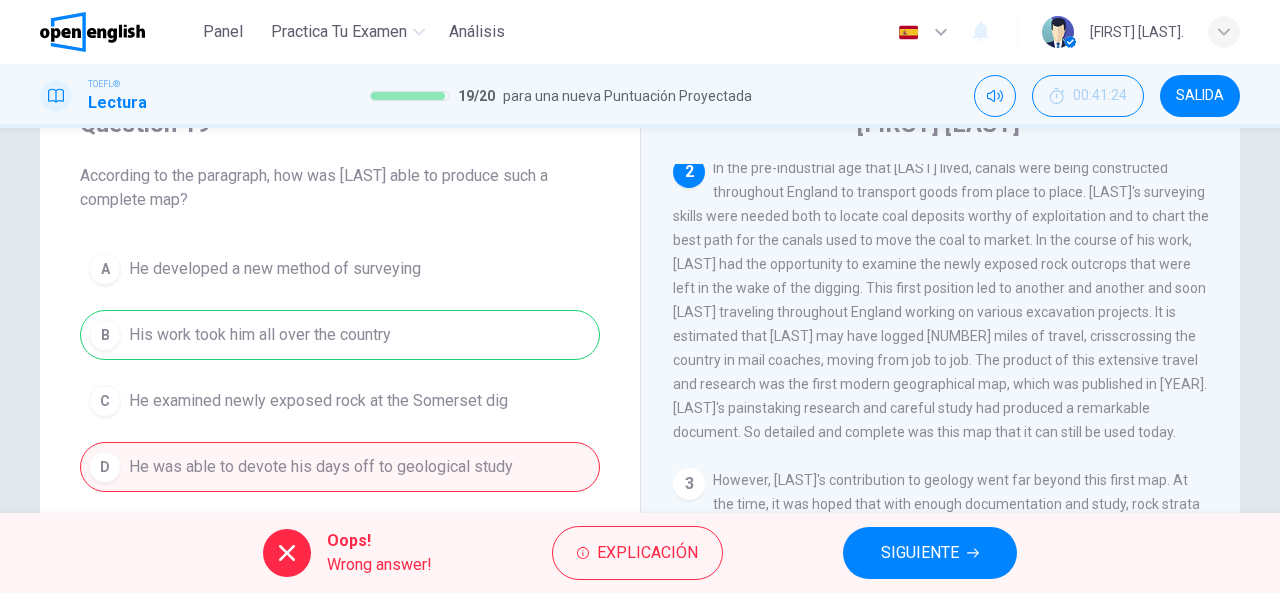 click on "SIGUIENTE" at bounding box center [920, 553] 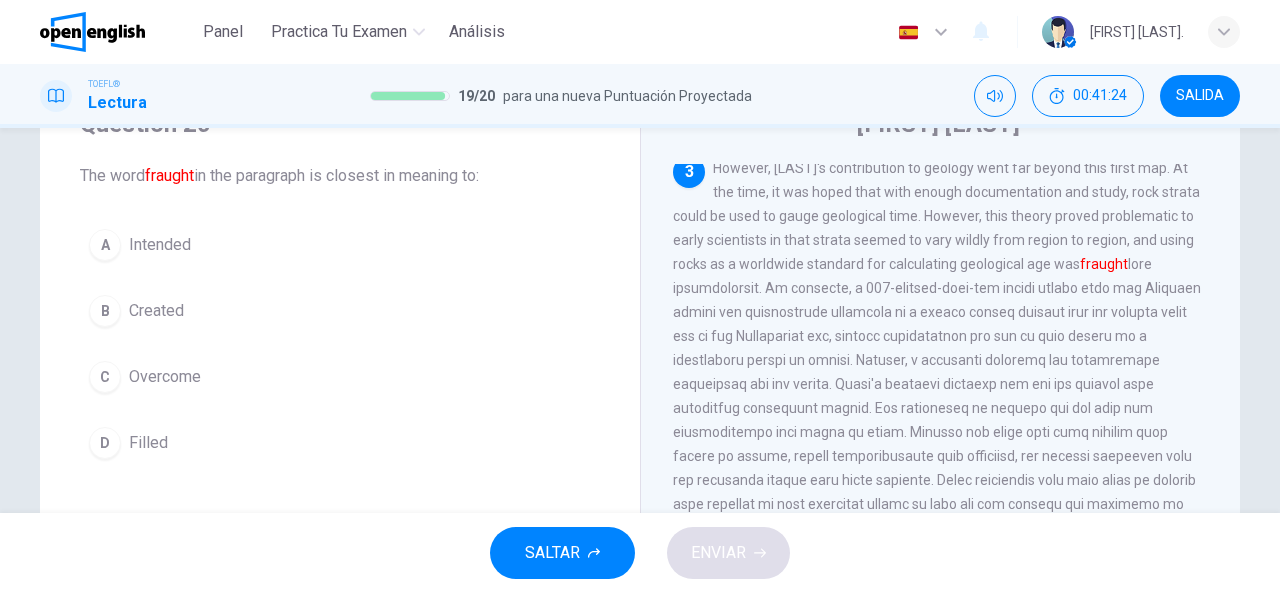 scroll, scrollTop: 714, scrollLeft: 0, axis: vertical 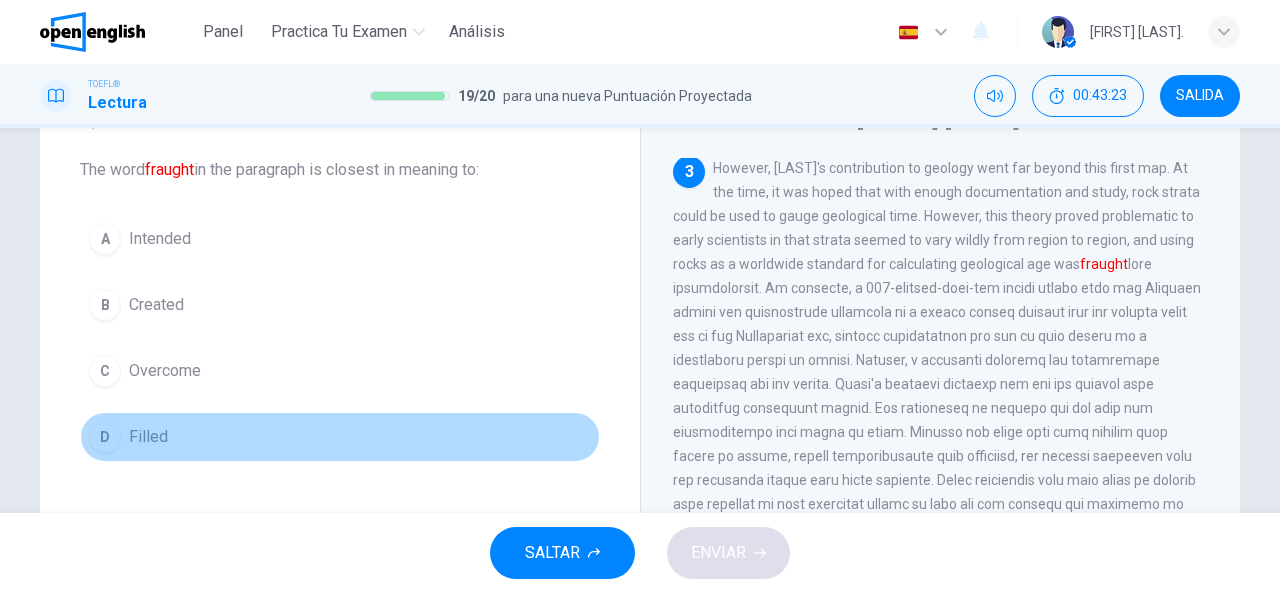 click on "Filled" at bounding box center (160, 239) 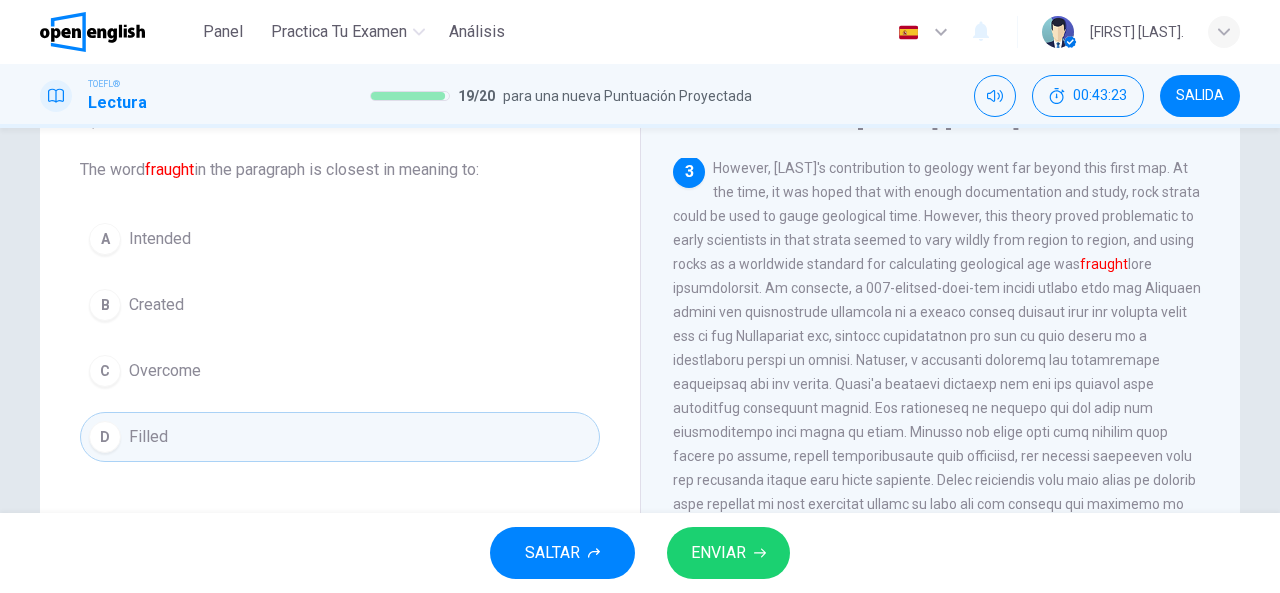 click on "ENVIAR" at bounding box center (718, 553) 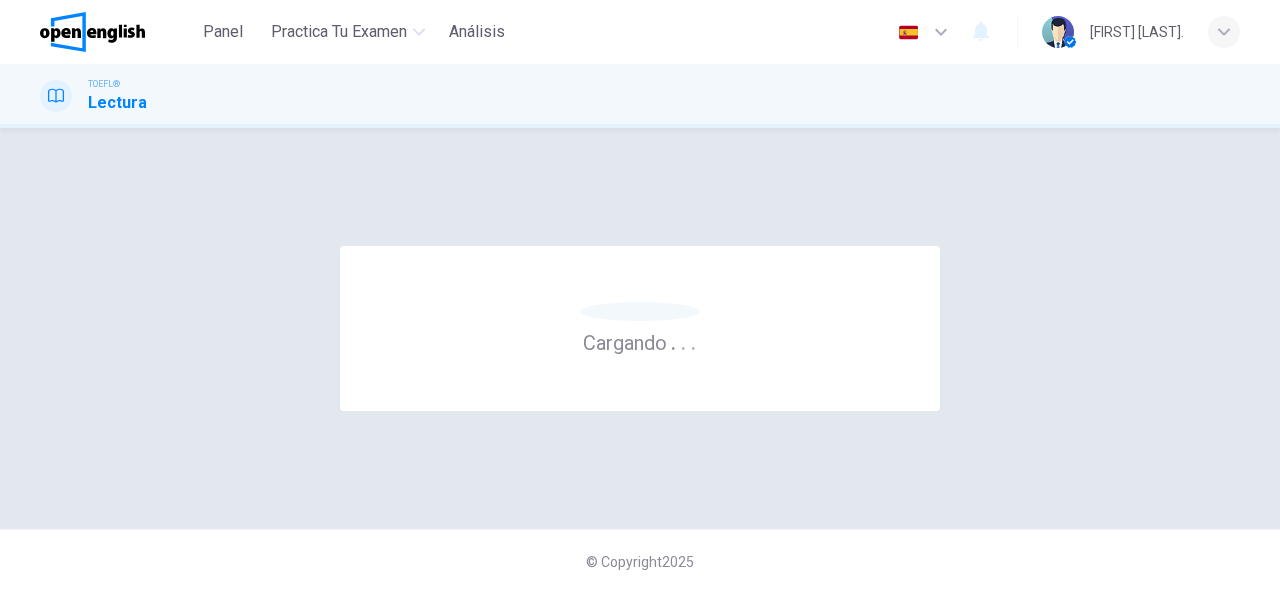 scroll, scrollTop: 0, scrollLeft: 0, axis: both 